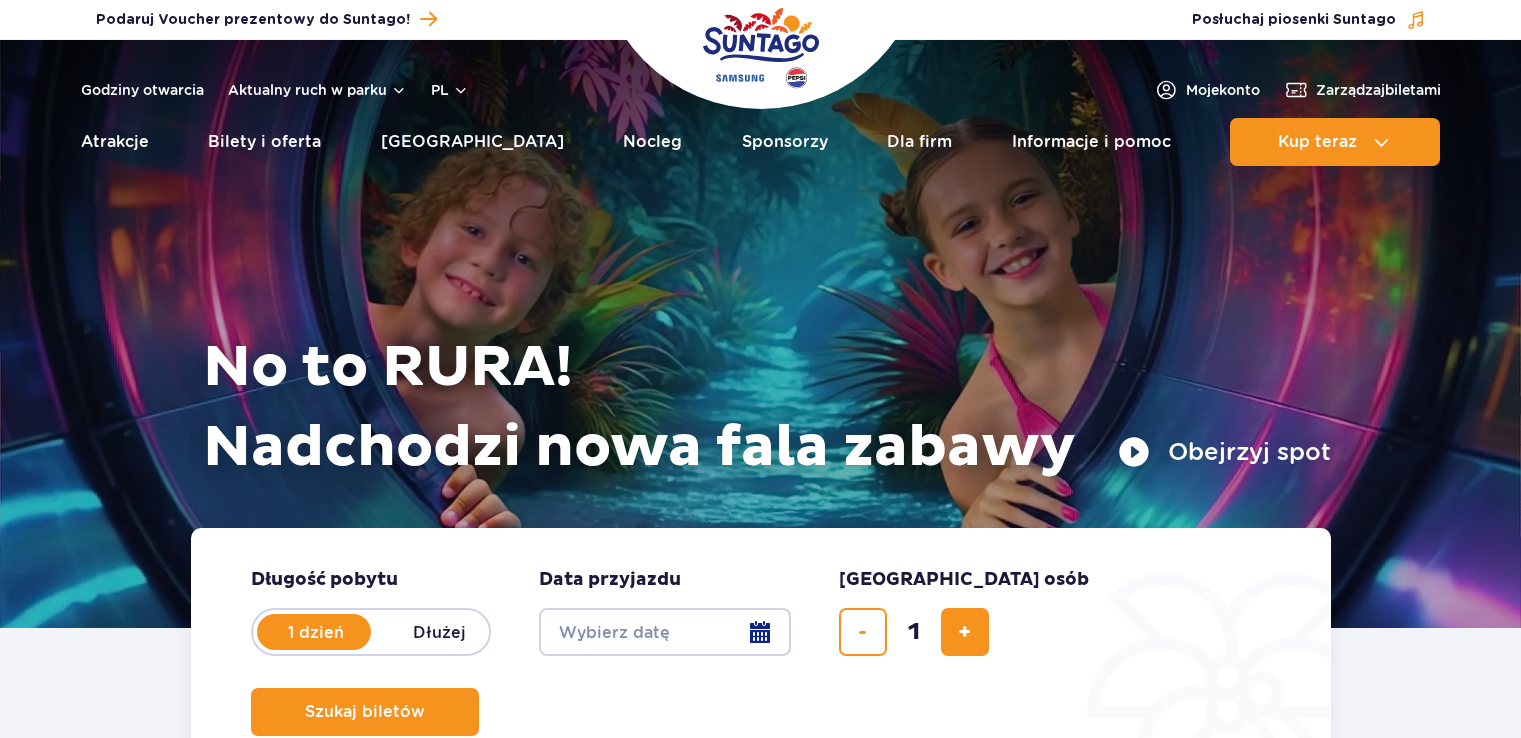scroll, scrollTop: 0, scrollLeft: 0, axis: both 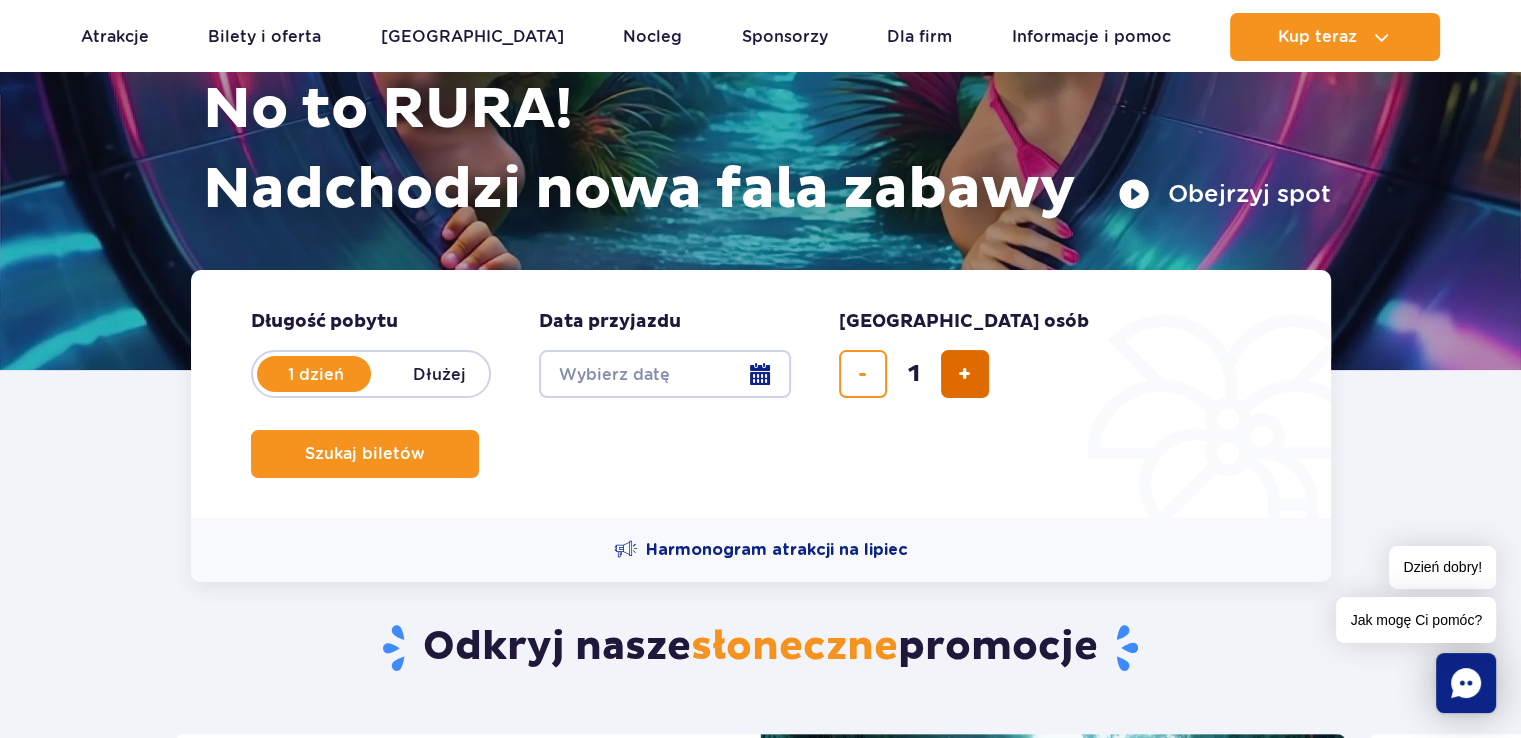 click at bounding box center [964, 374] 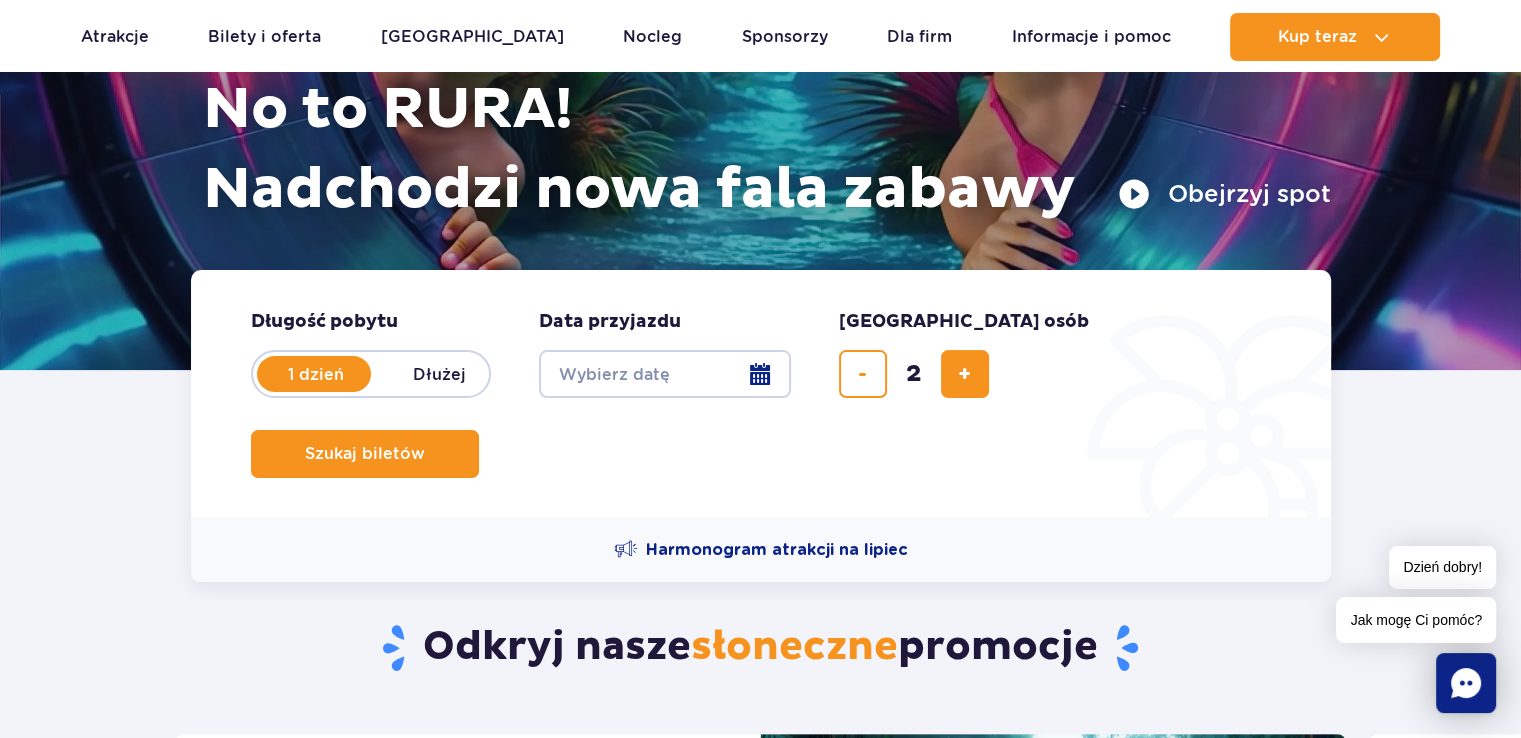 click on "Date from" at bounding box center [665, 374] 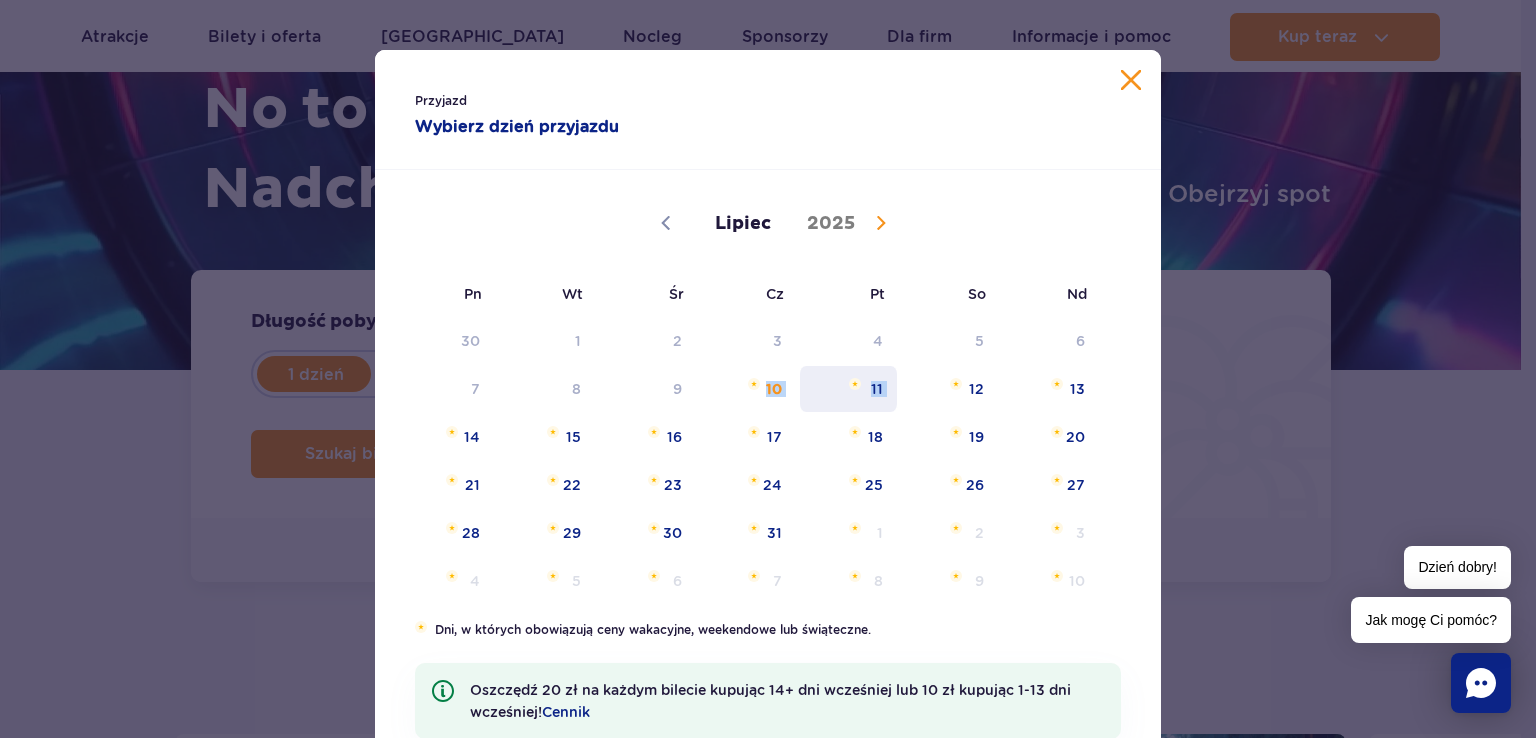 drag, startPoint x: 749, startPoint y: 372, endPoint x: 842, endPoint y: 377, distance: 93.13431 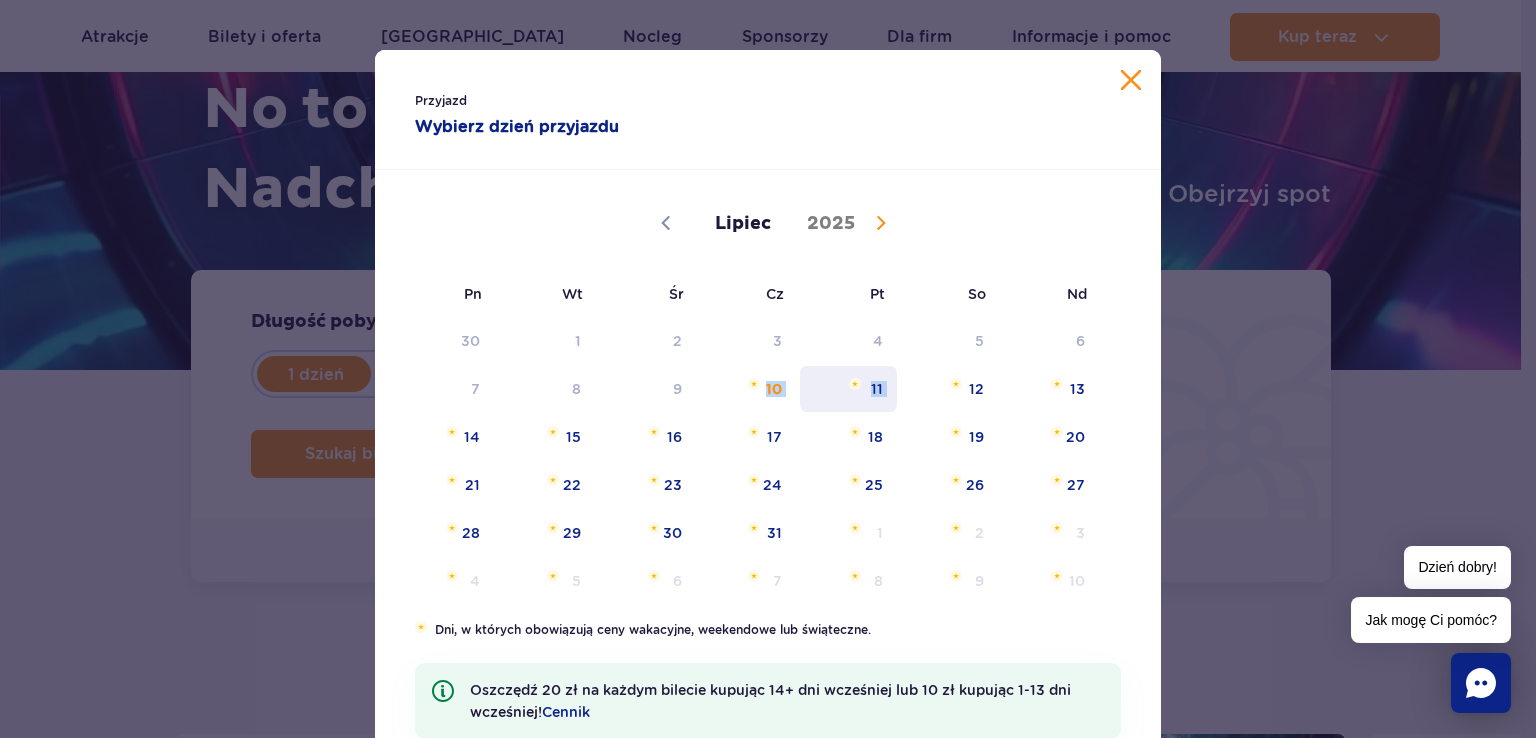click at bounding box center (855, 384) 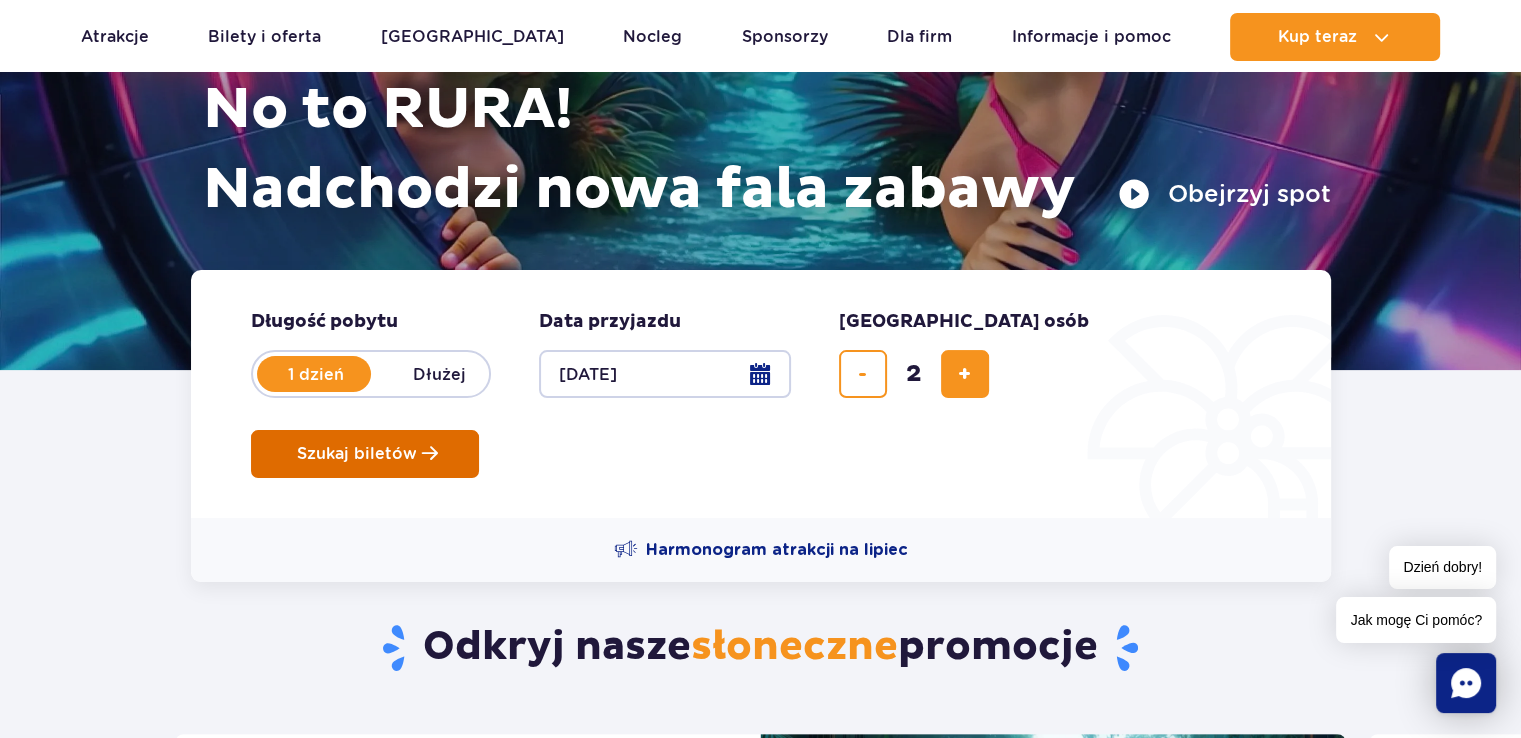 click on "Szukaj biletów" at bounding box center [365, 454] 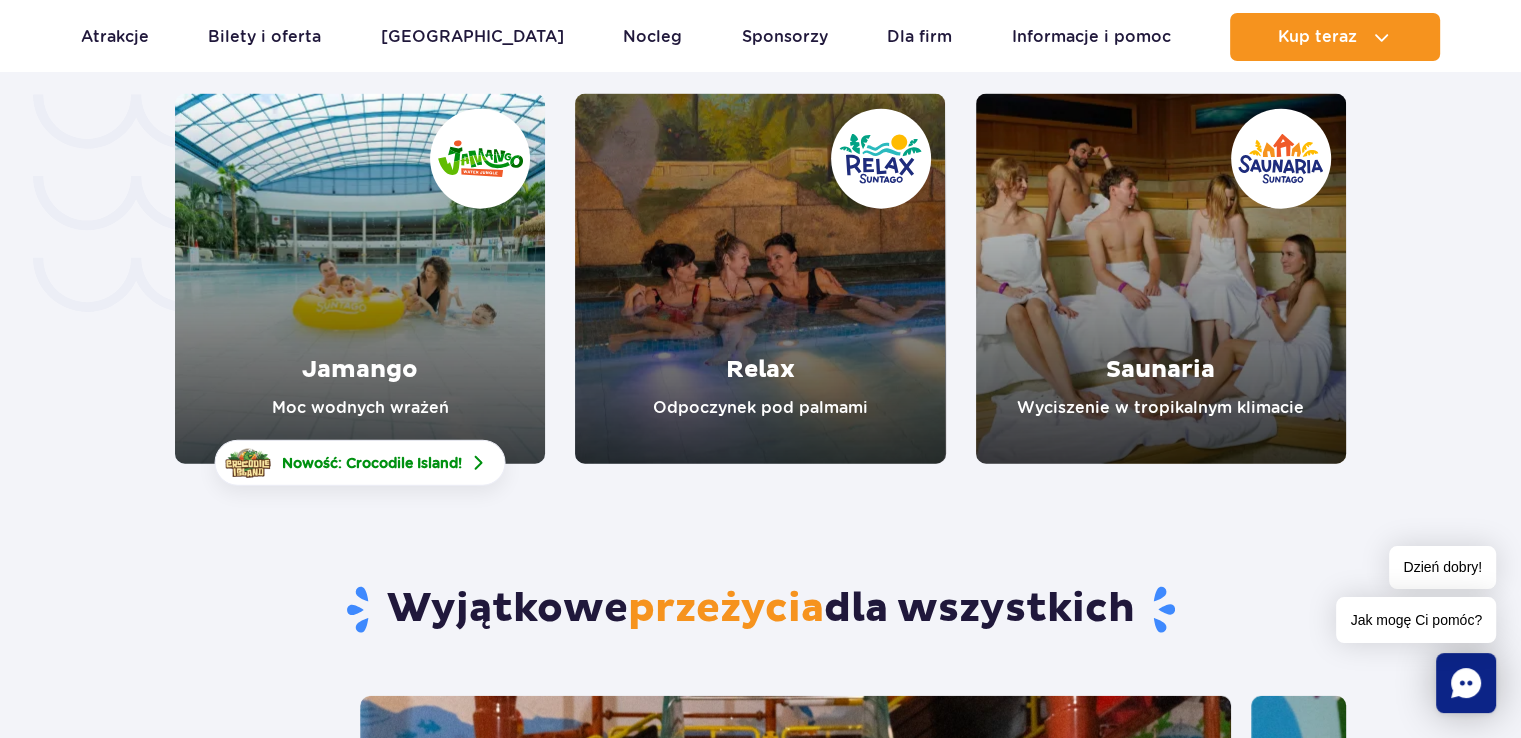 scroll, scrollTop: 4628, scrollLeft: 0, axis: vertical 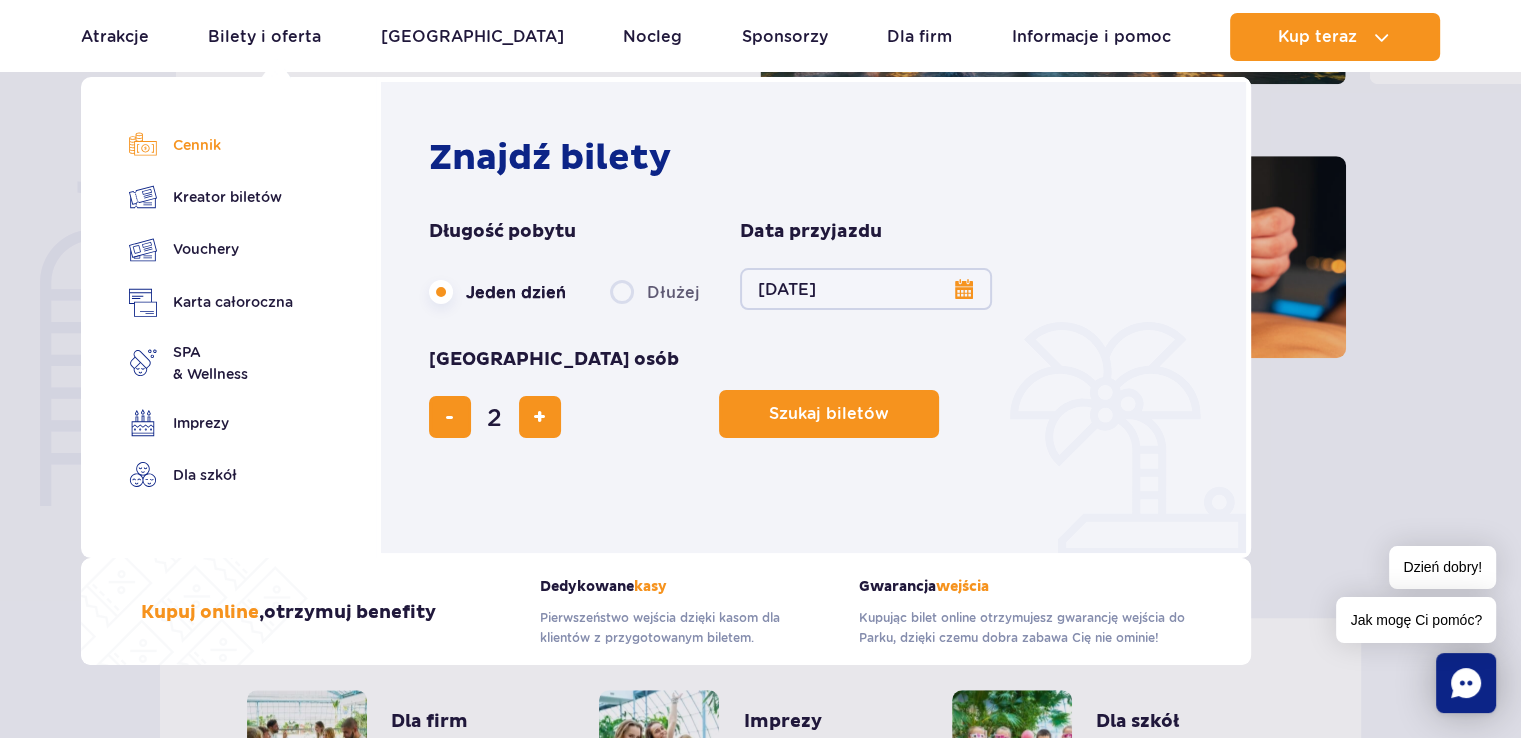 click on "Cennik" at bounding box center (211, 145) 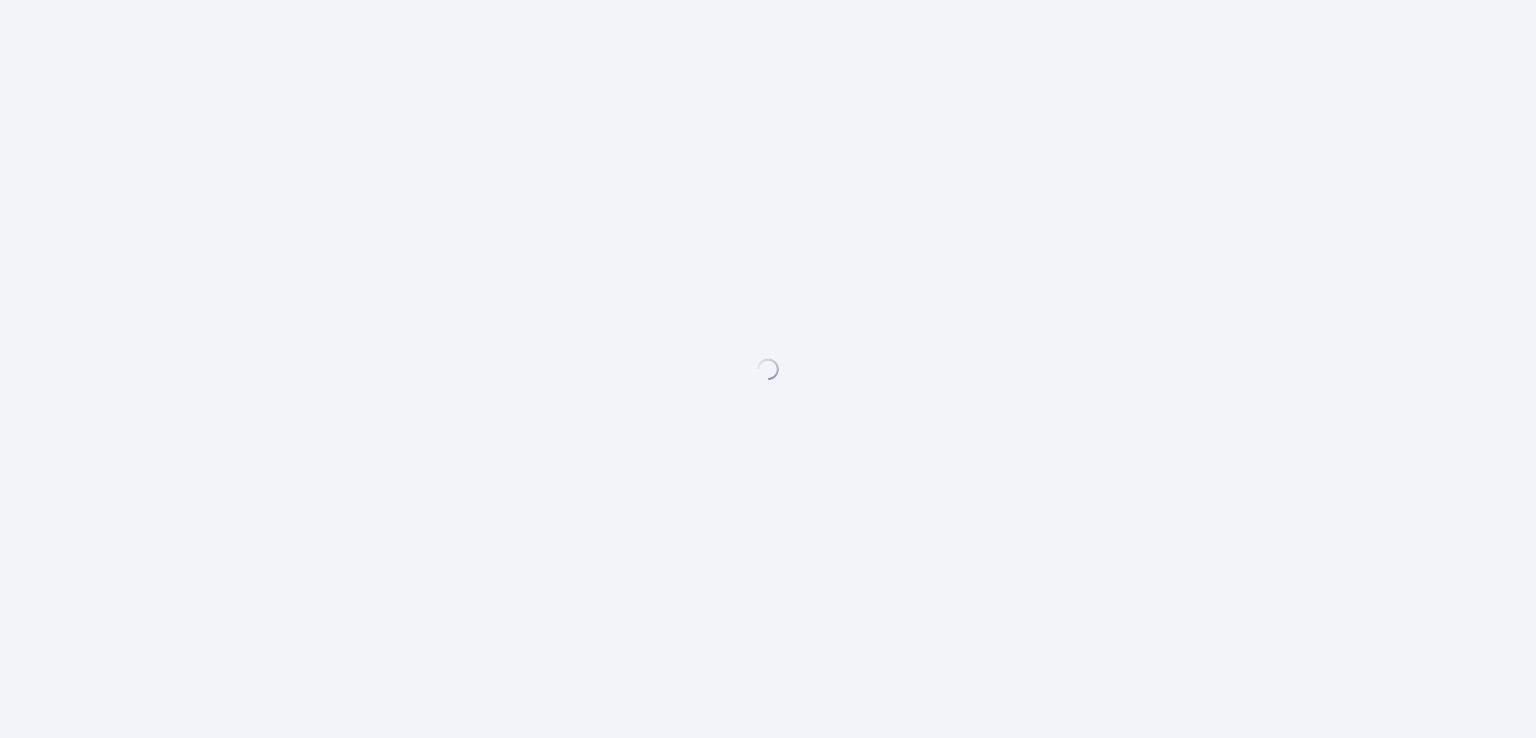 scroll, scrollTop: 0, scrollLeft: 0, axis: both 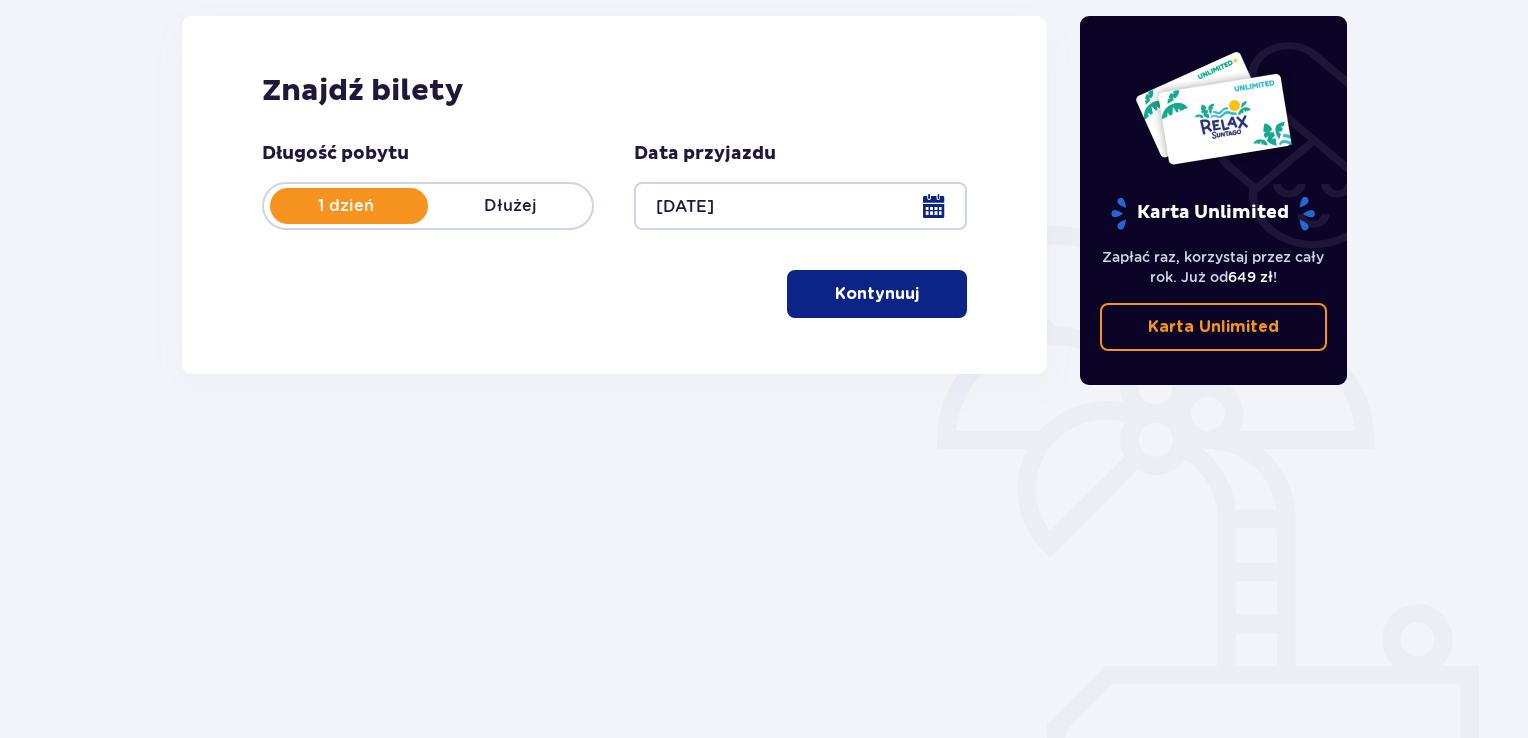 click on "Kontynuuj" at bounding box center (877, 294) 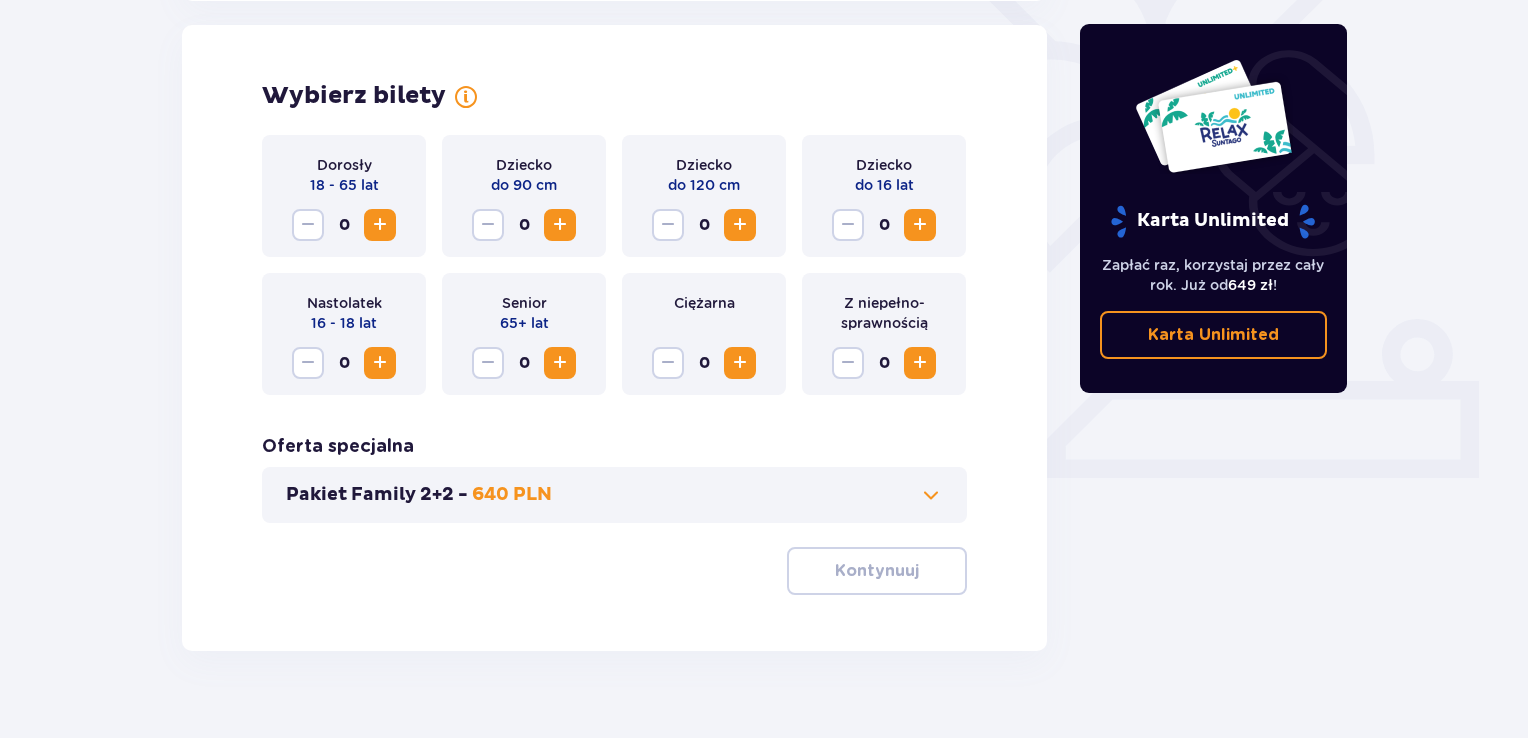 scroll, scrollTop: 556, scrollLeft: 0, axis: vertical 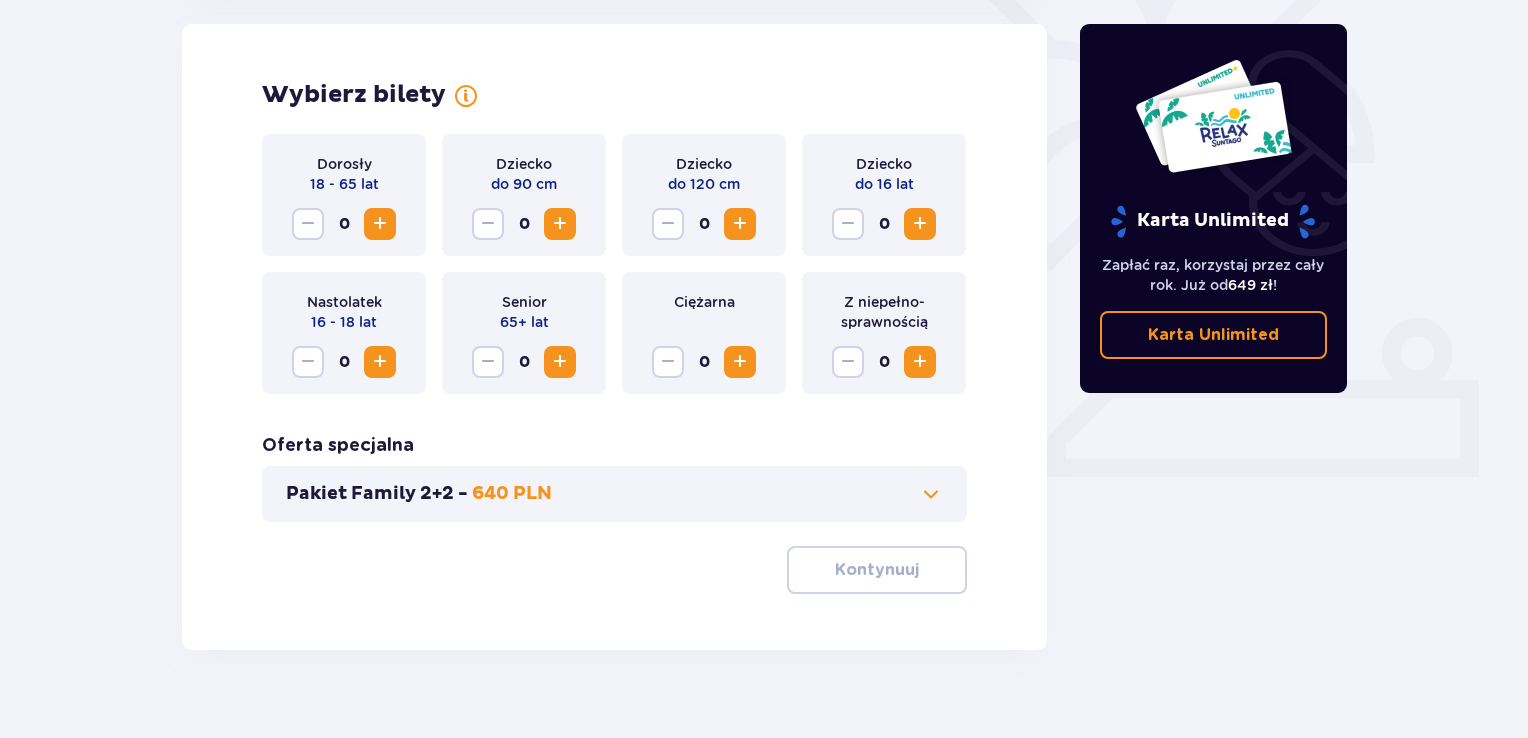 click at bounding box center (920, 362) 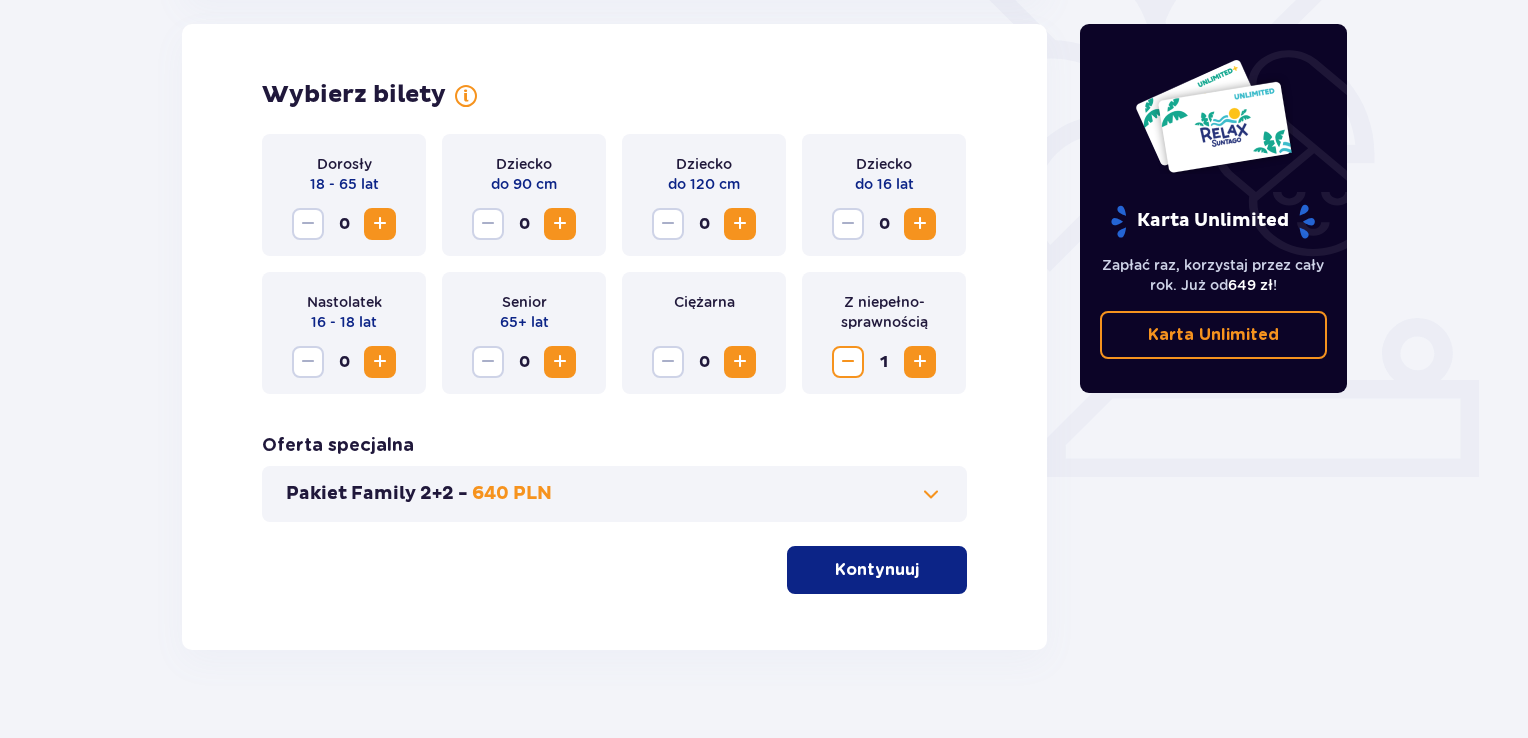 click at bounding box center (920, 362) 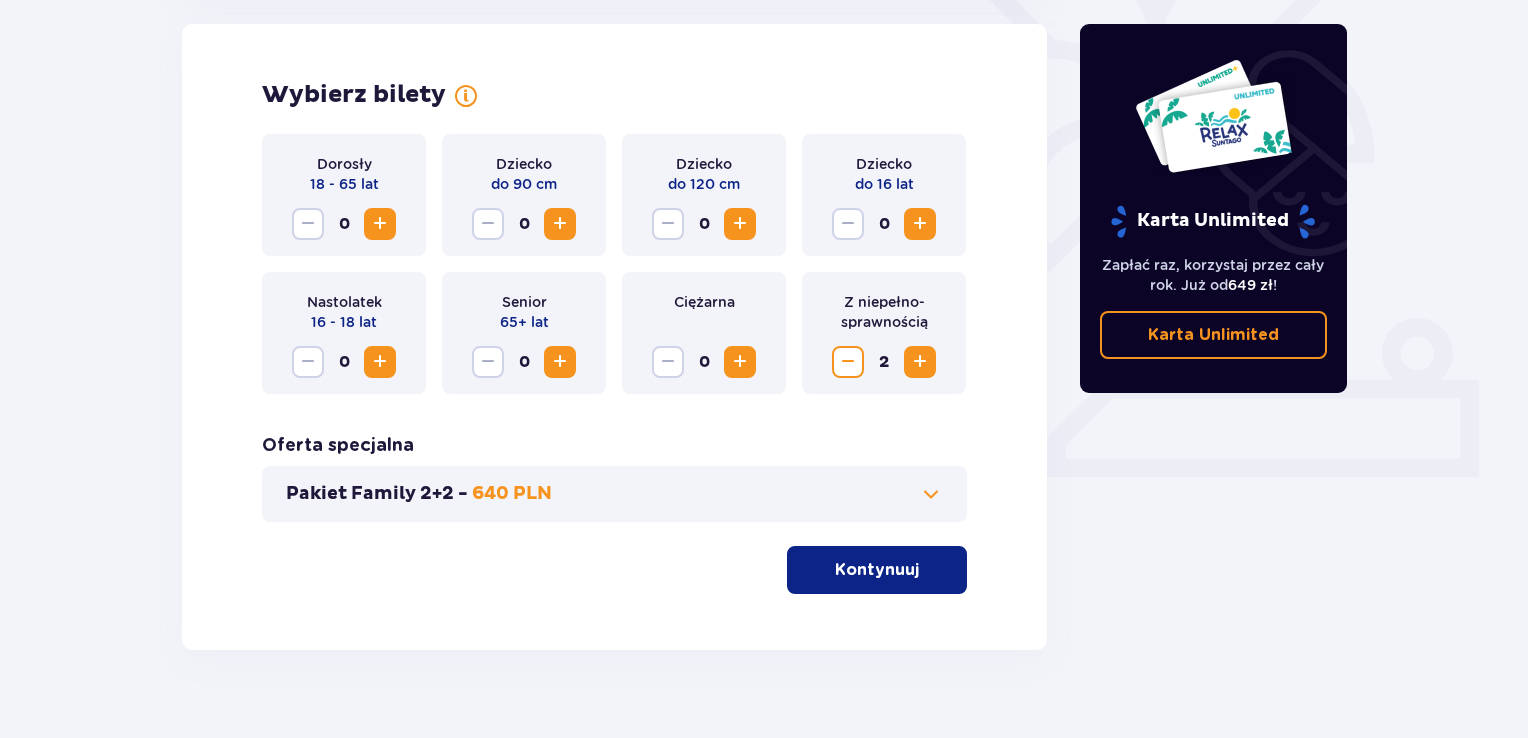 click at bounding box center [848, 362] 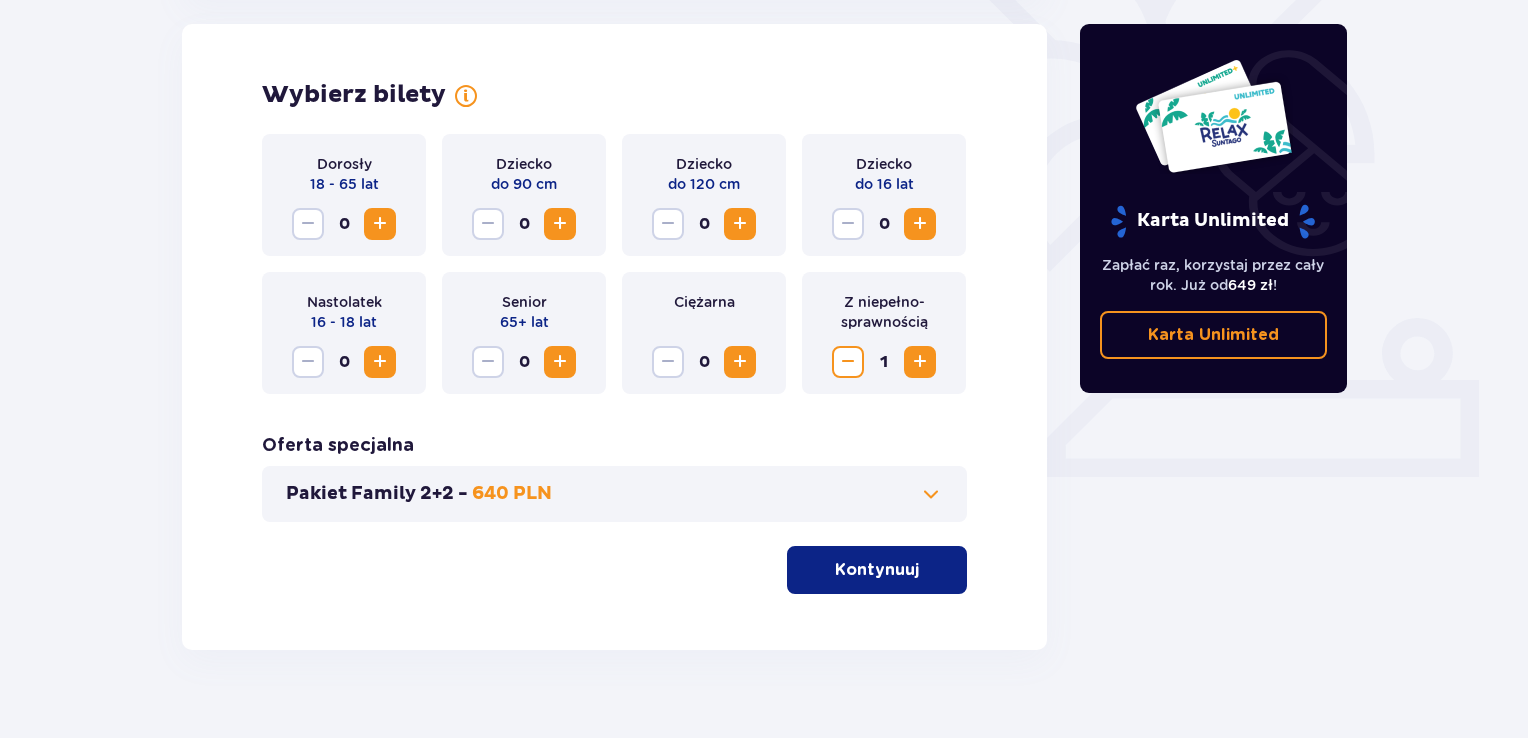 click at bounding box center [848, 362] 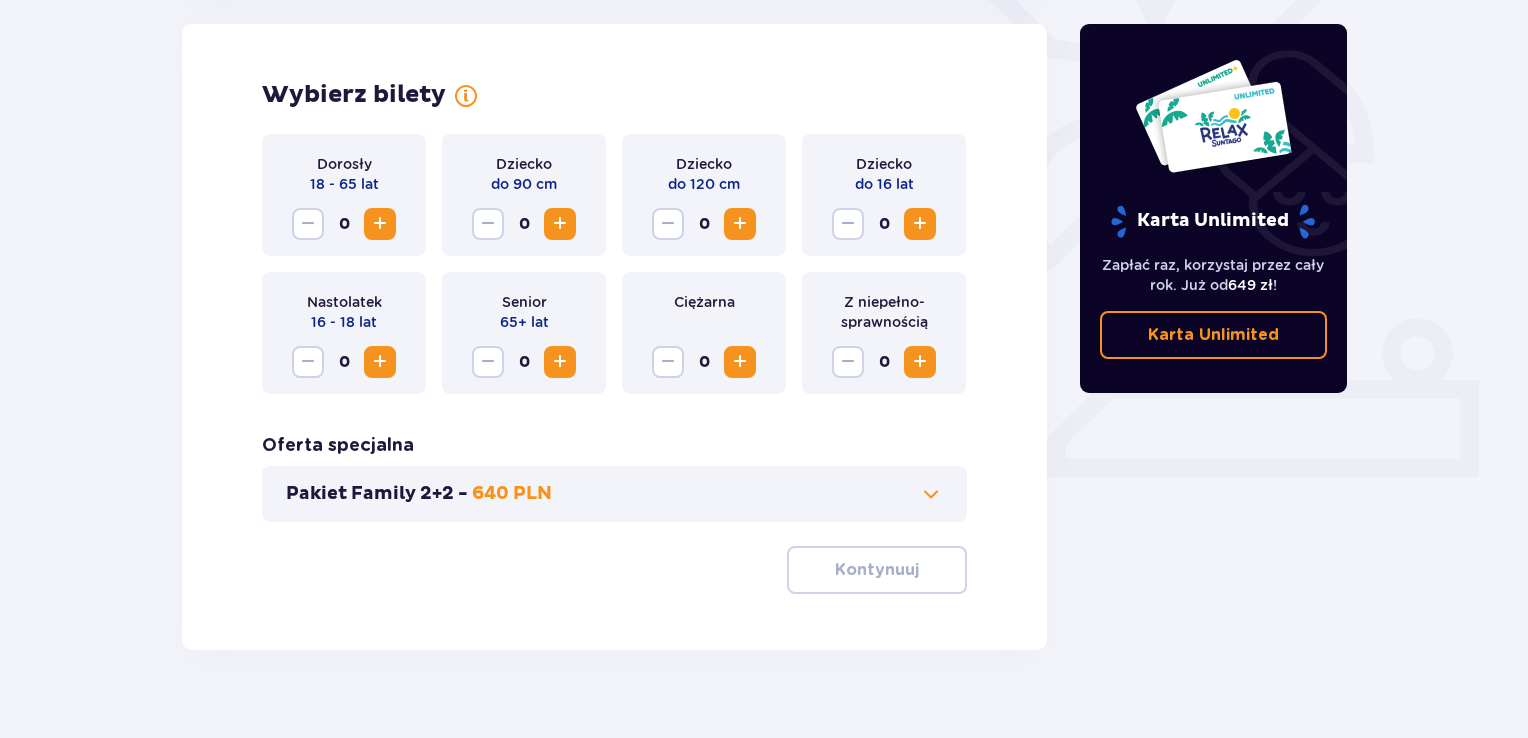 click at bounding box center [920, 362] 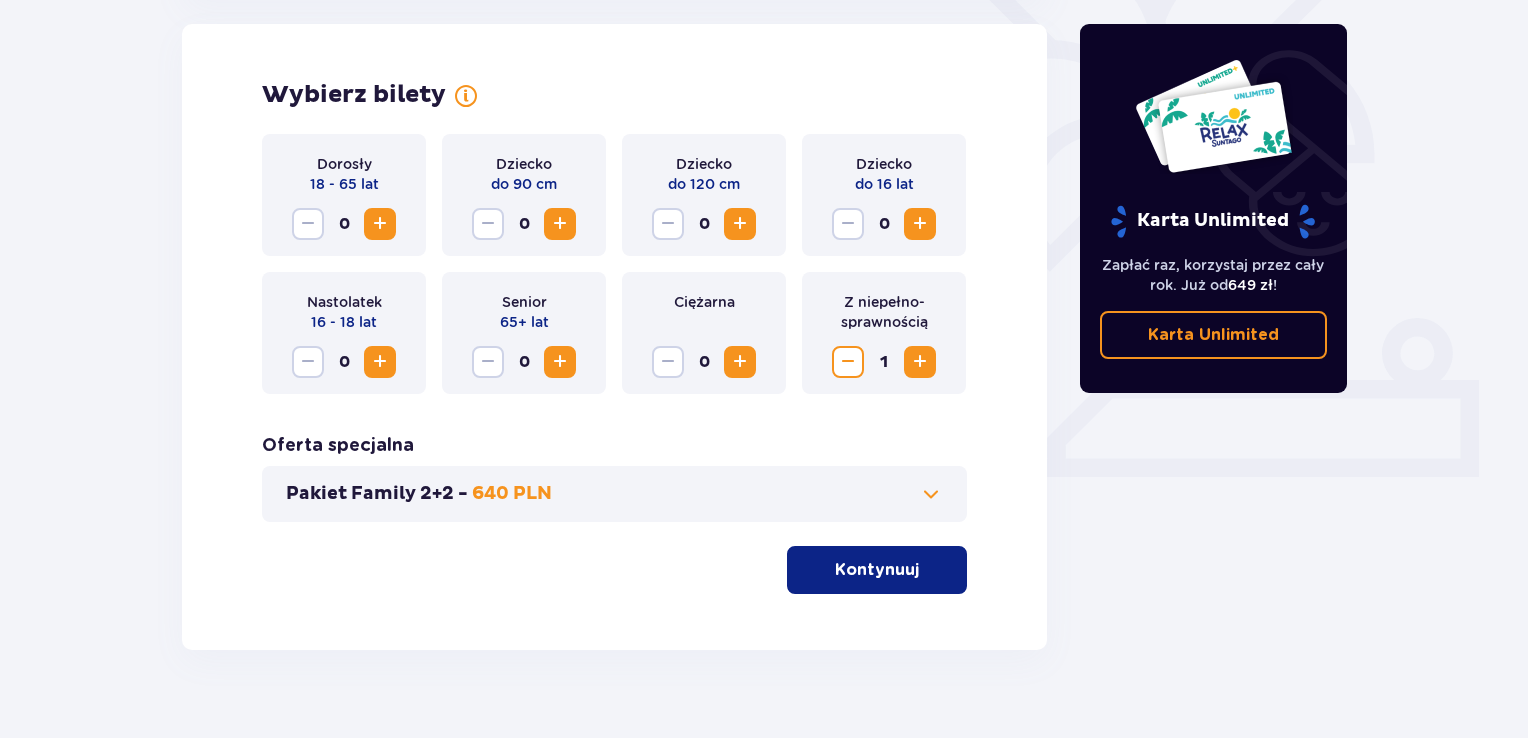 click at bounding box center (380, 224) 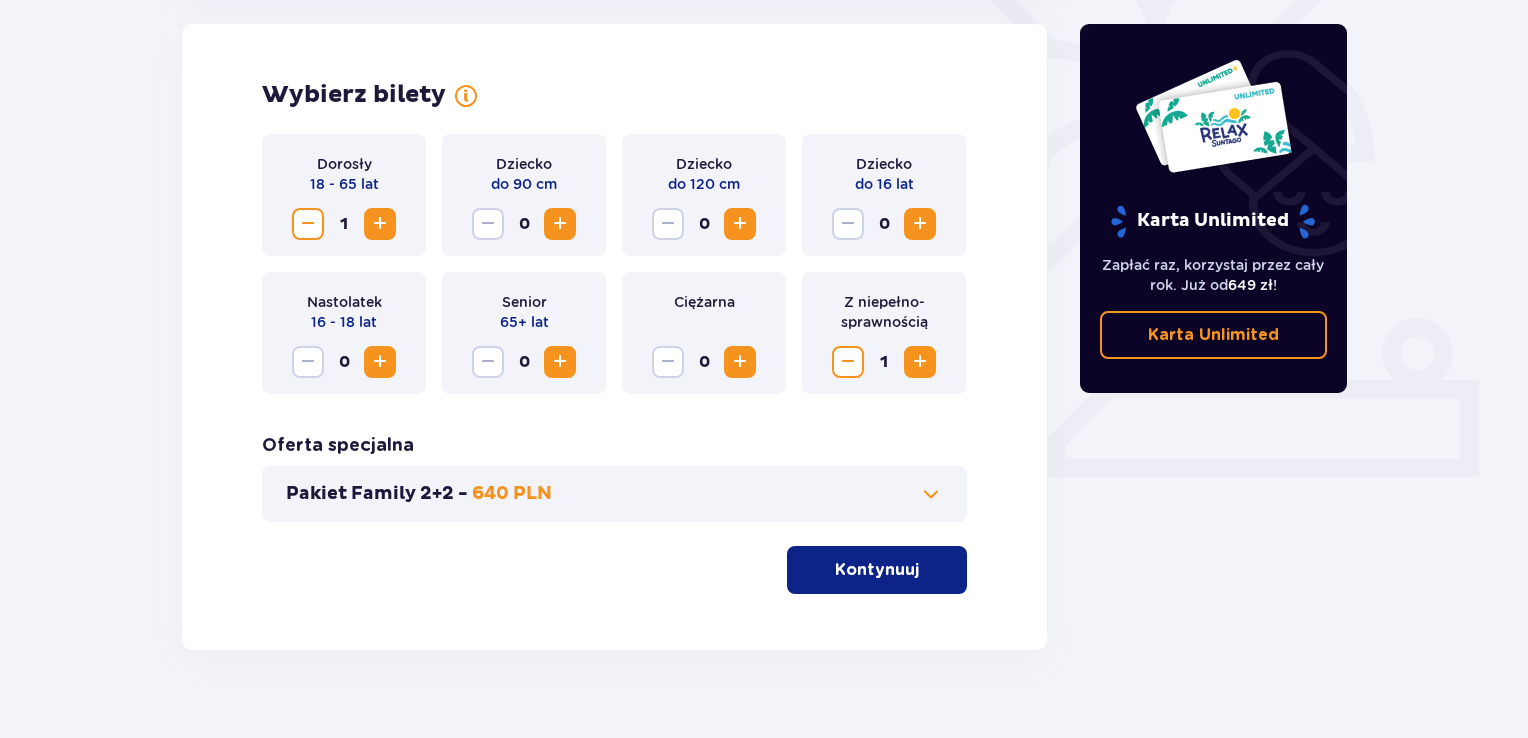 click on "Kontynuuj" at bounding box center [877, 570] 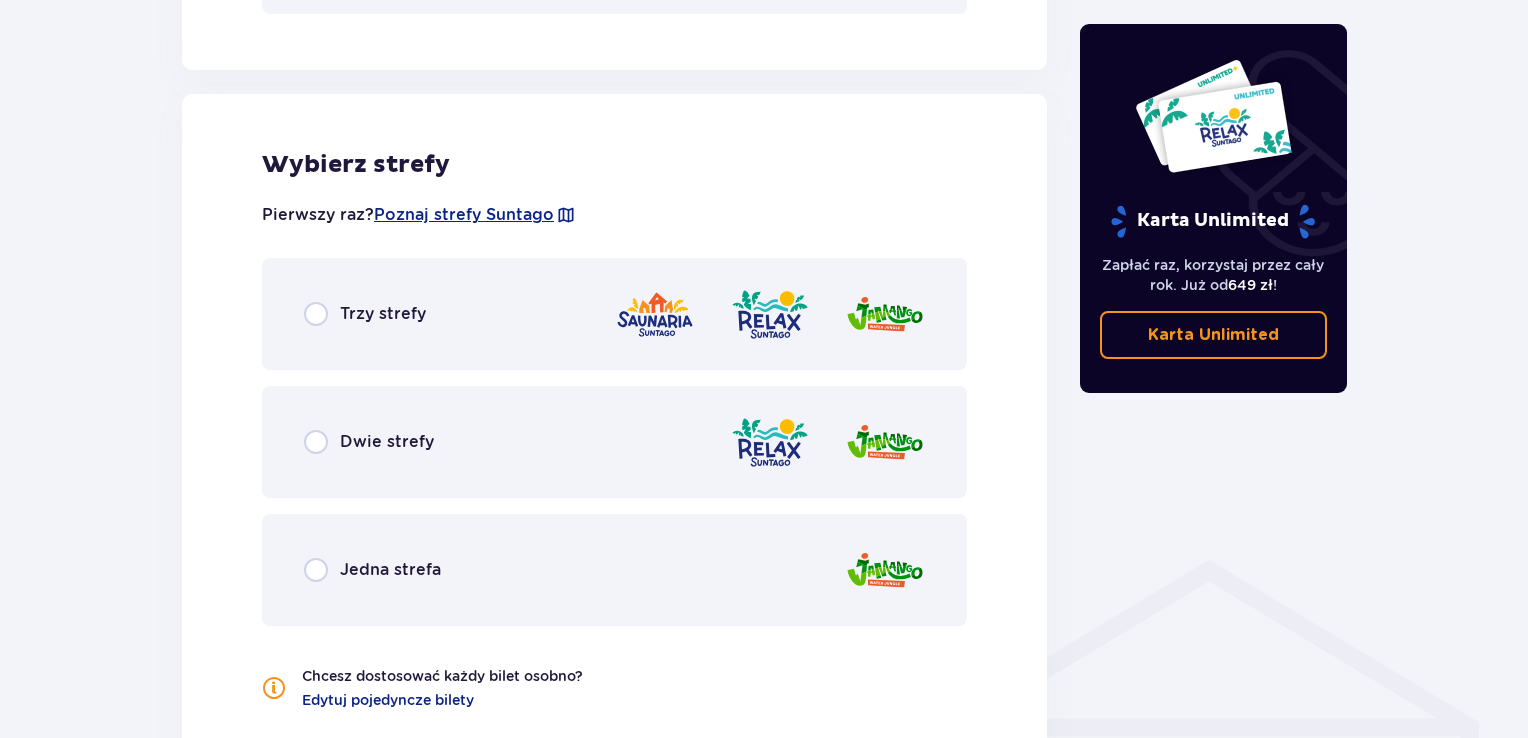 scroll, scrollTop: 1110, scrollLeft: 0, axis: vertical 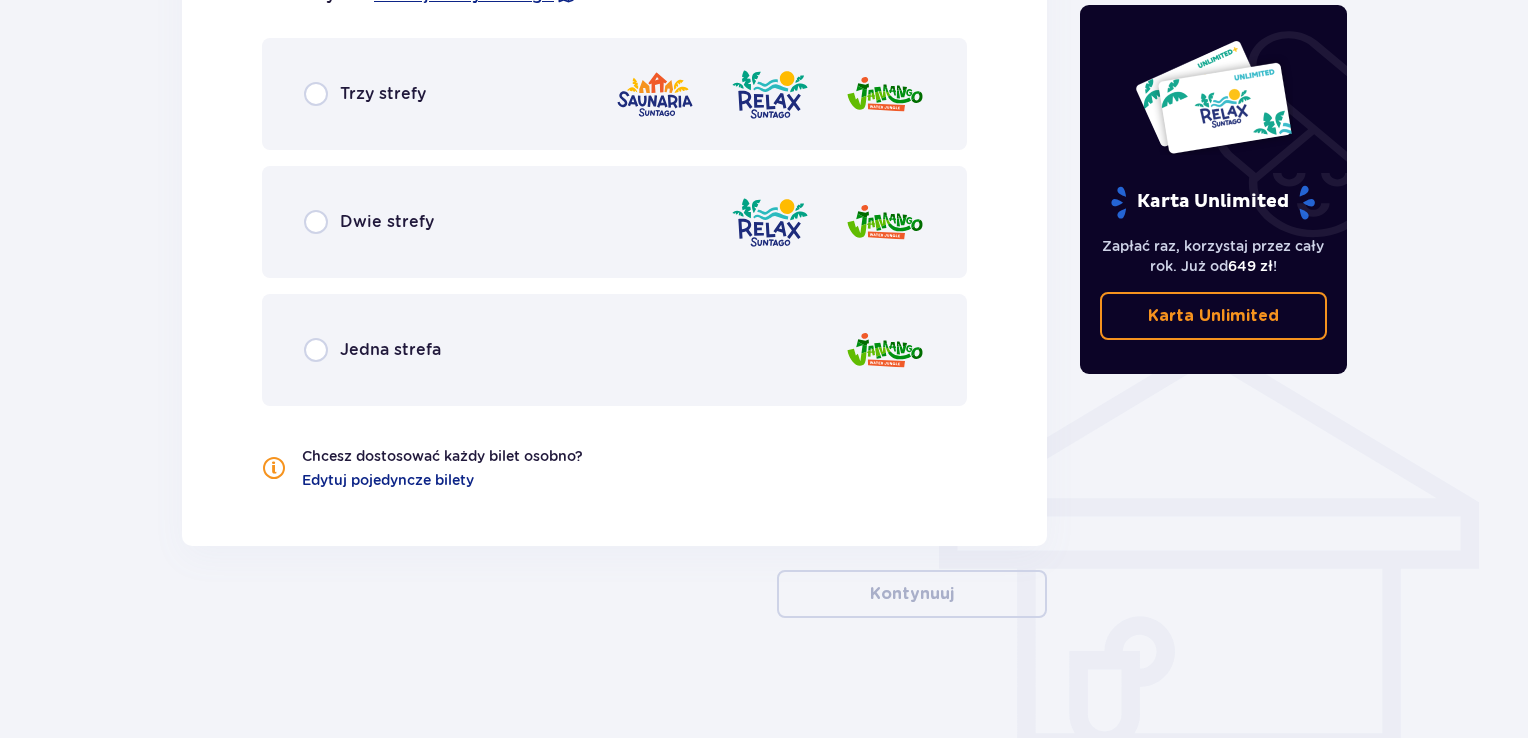 click on "Trzy strefy" at bounding box center [383, 94] 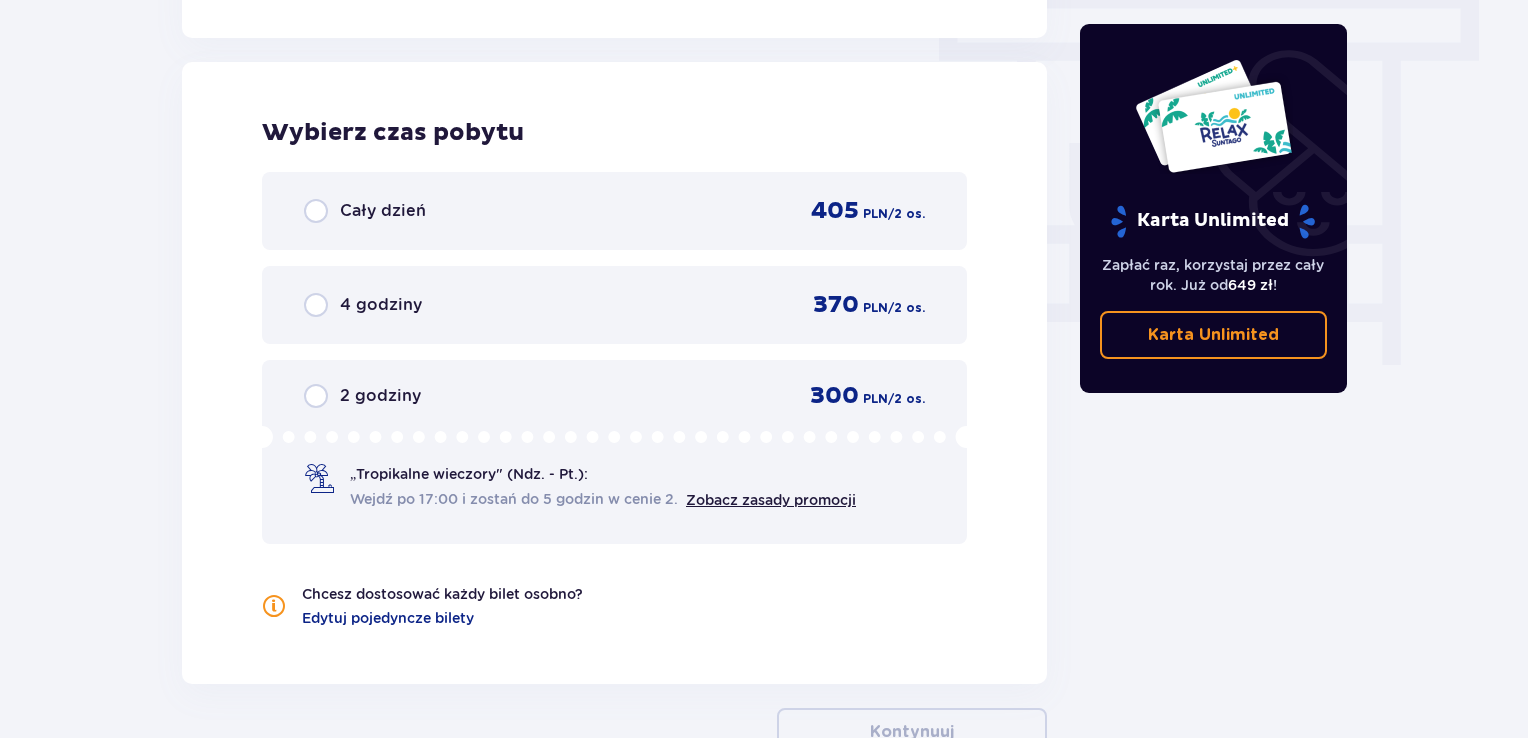 scroll, scrollTop: 1806, scrollLeft: 0, axis: vertical 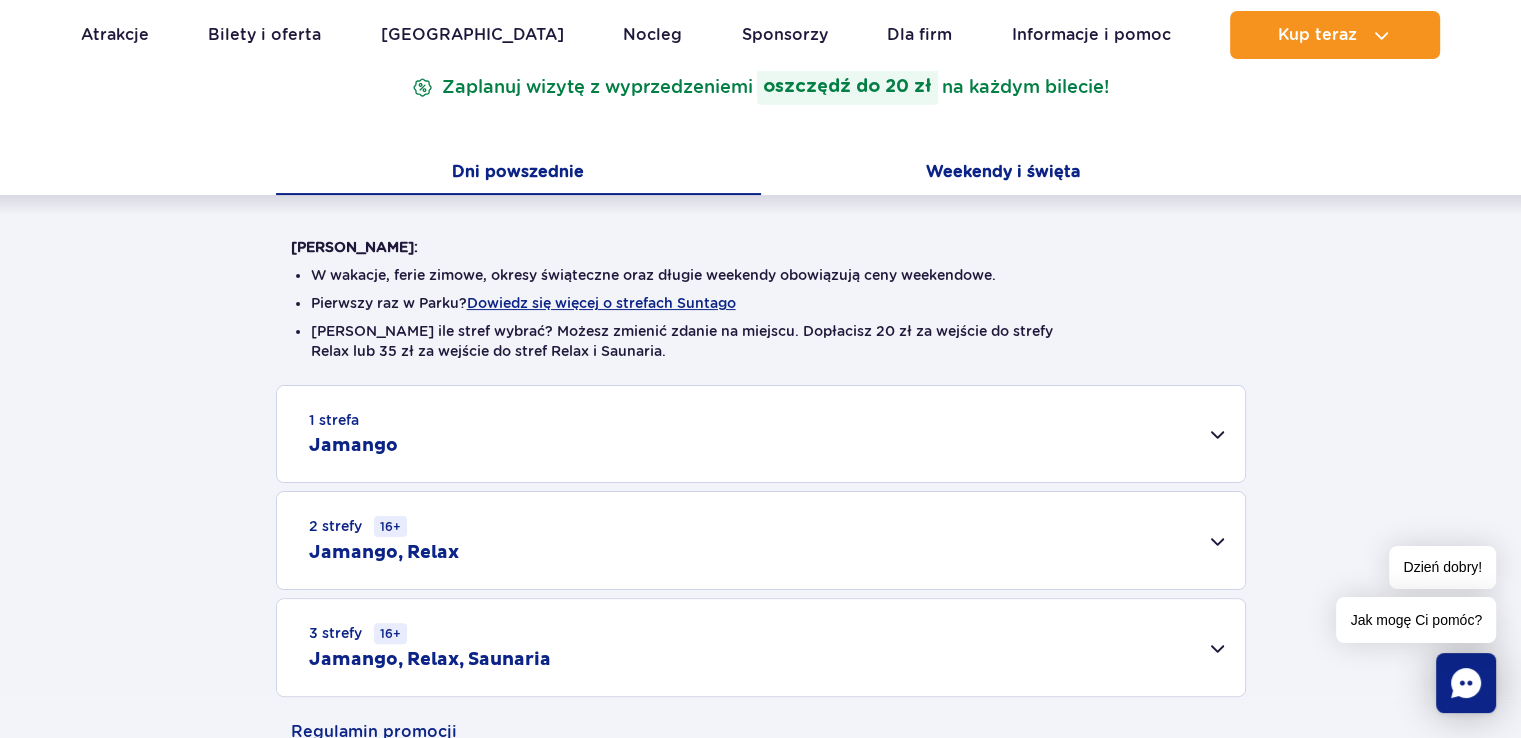 click on "Weekendy i święta" at bounding box center (1003, 174) 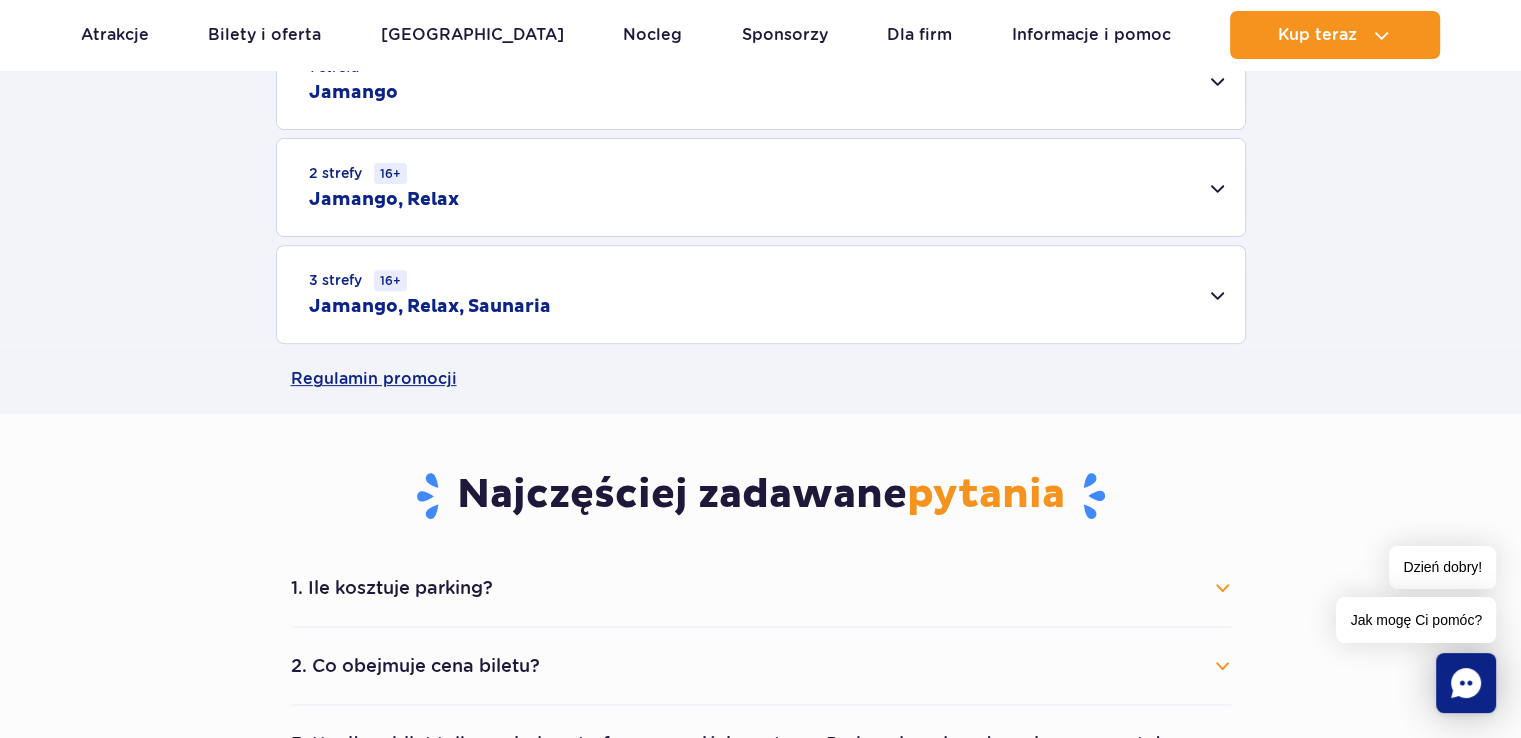scroll, scrollTop: 713, scrollLeft: 0, axis: vertical 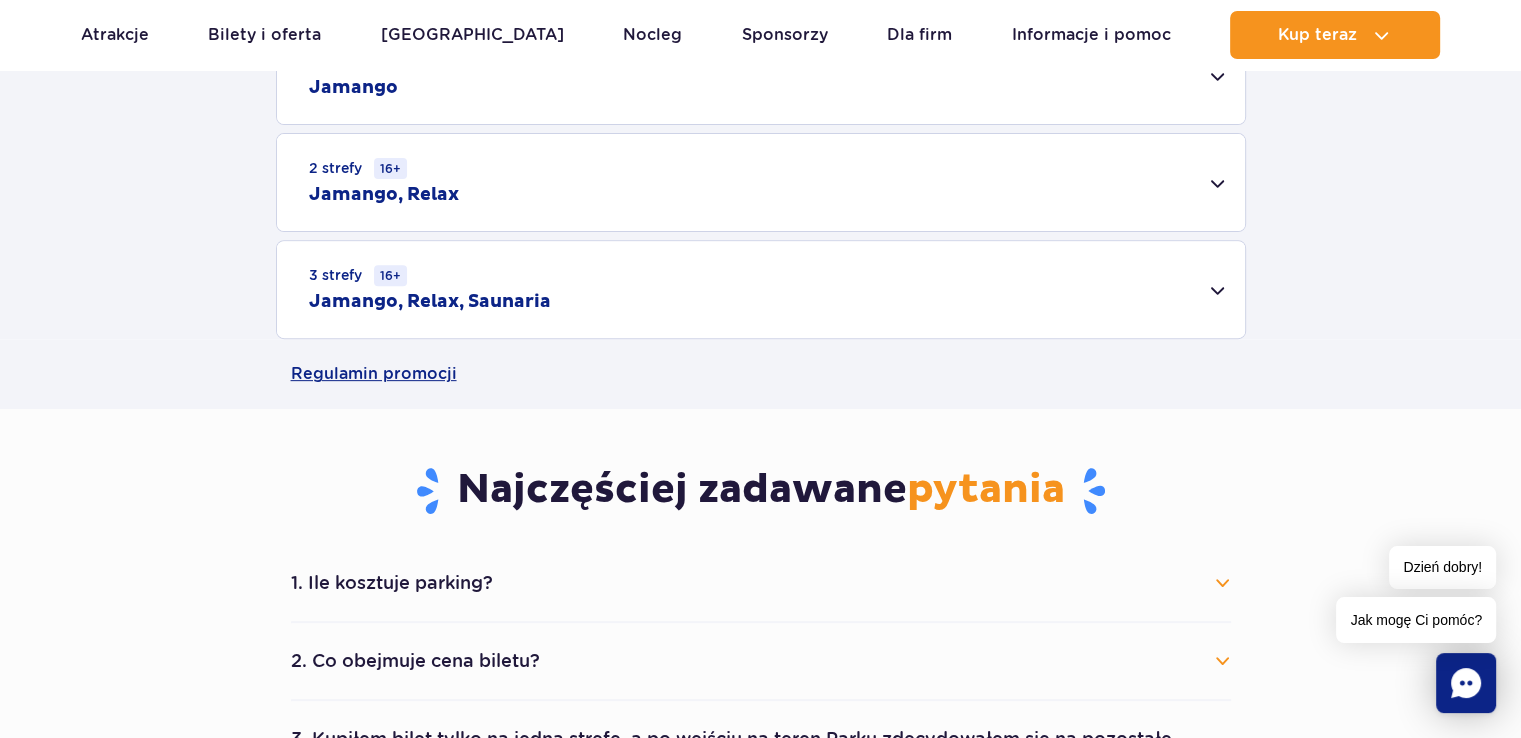 click on "3 strefy  16+
Jamango, Relax, Saunaria" at bounding box center [761, 289] 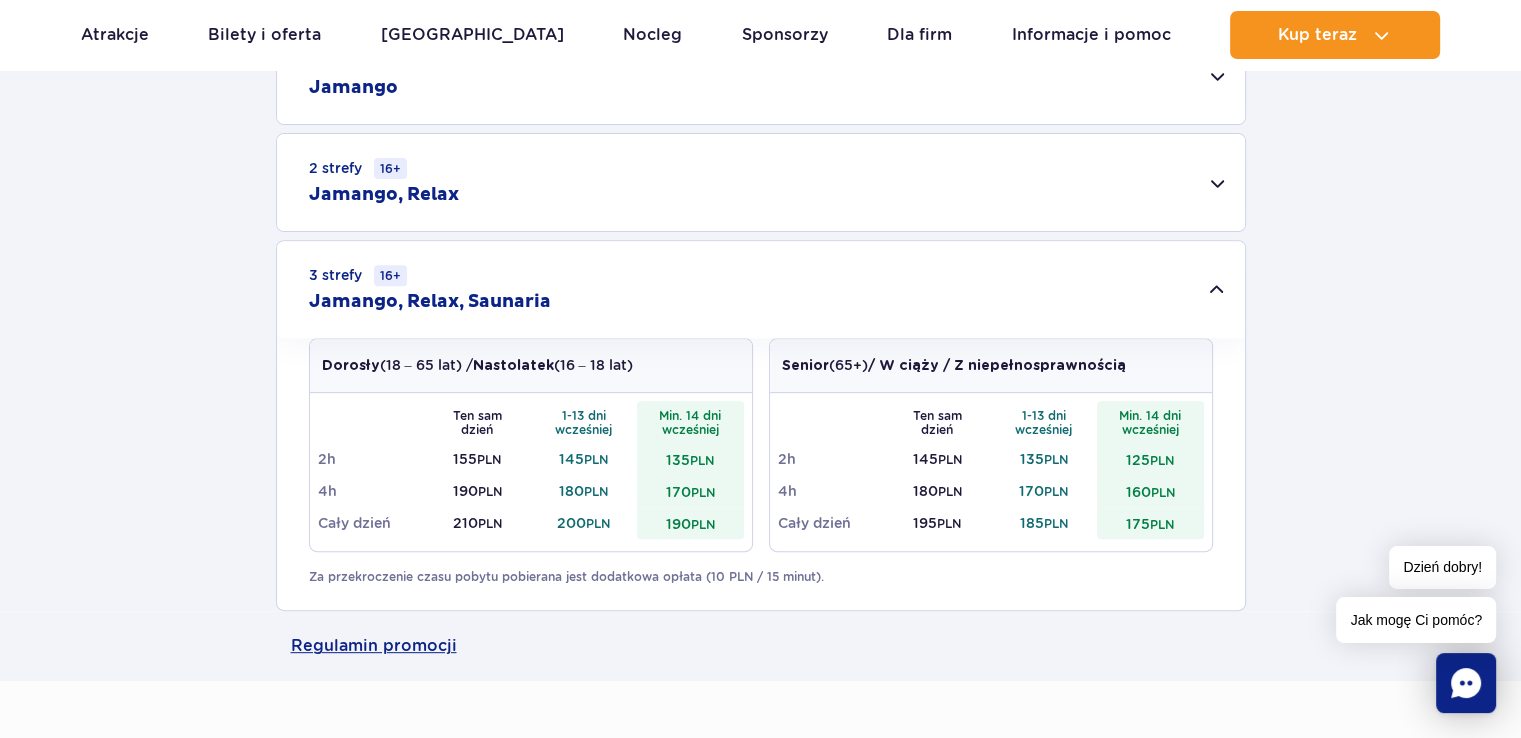 click on "3 strefy  16+
Jamango, Relax, Saunaria" at bounding box center (761, 289) 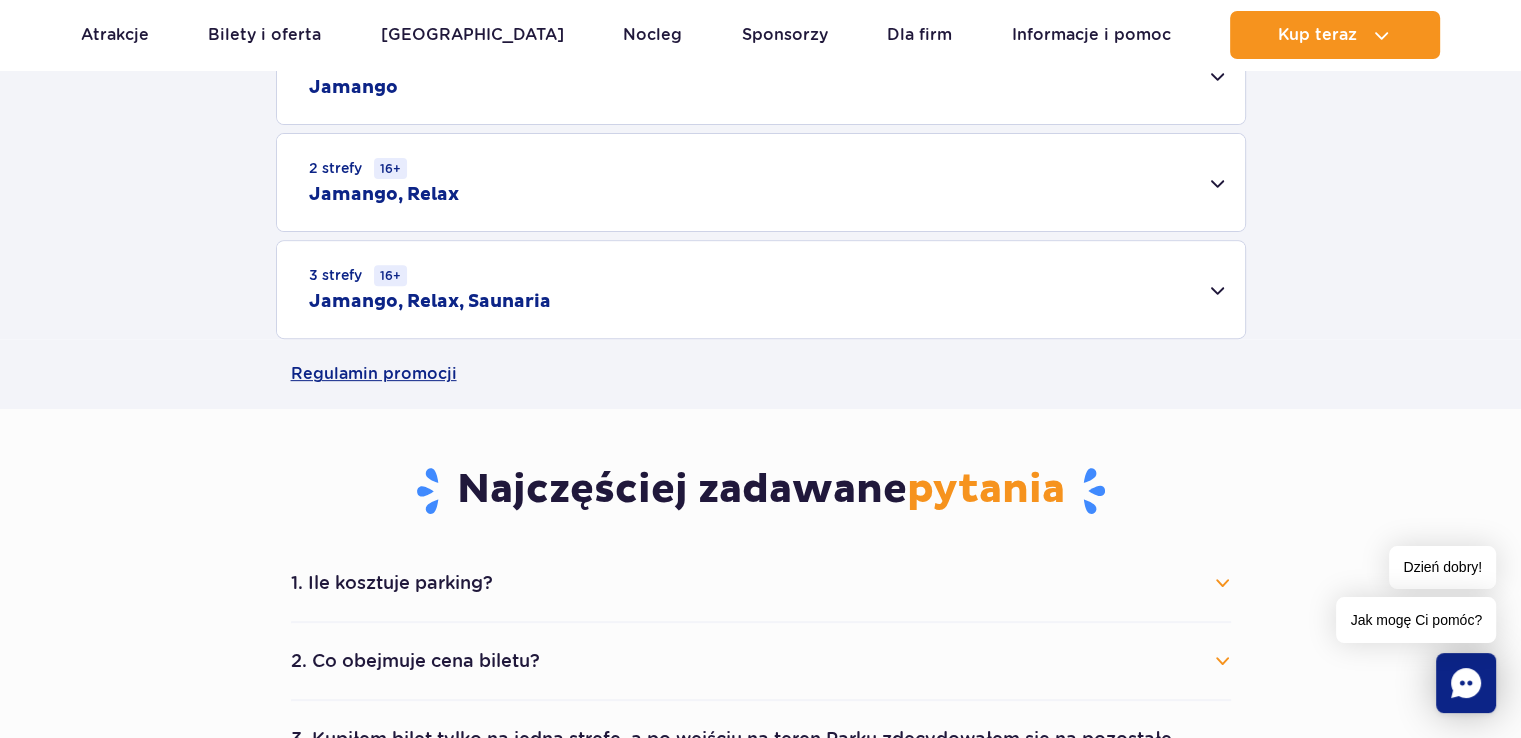 click on "2 strefy  16+
Jamango, Relax" at bounding box center [761, 182] 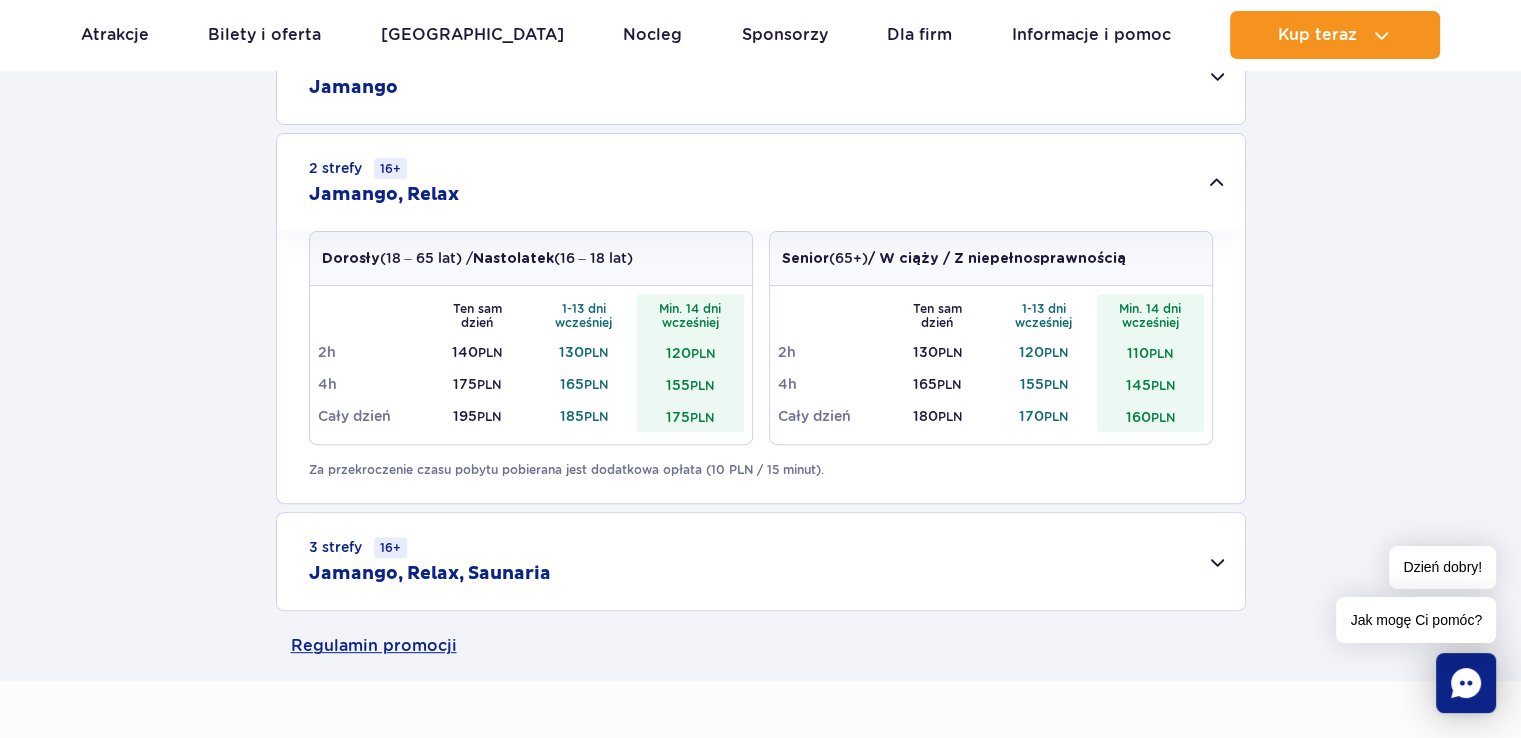 click on "2 strefy  16+
Jamango, Relax" at bounding box center [761, 182] 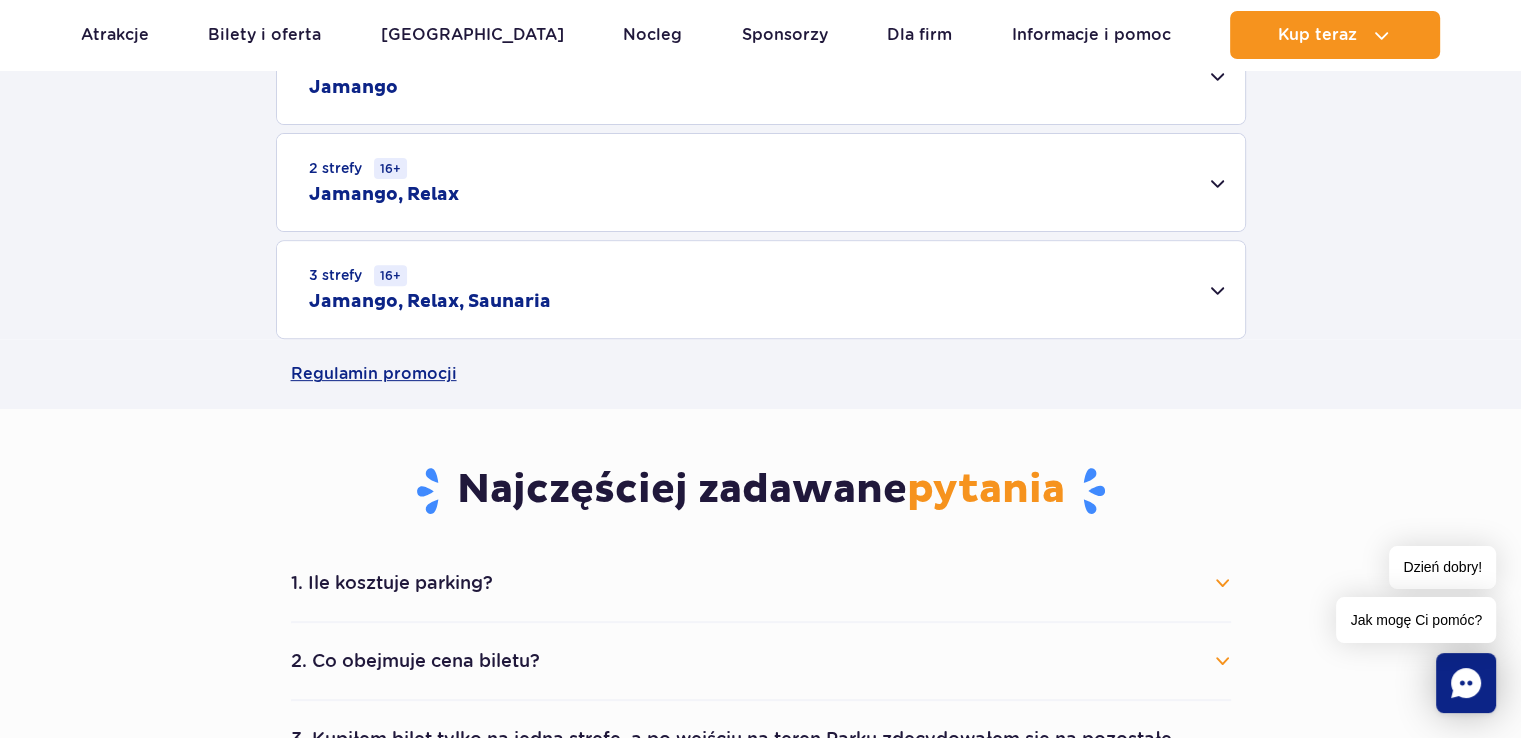 click on "3 strefy  16+
Jamango, Relax, Saunaria" at bounding box center (761, 289) 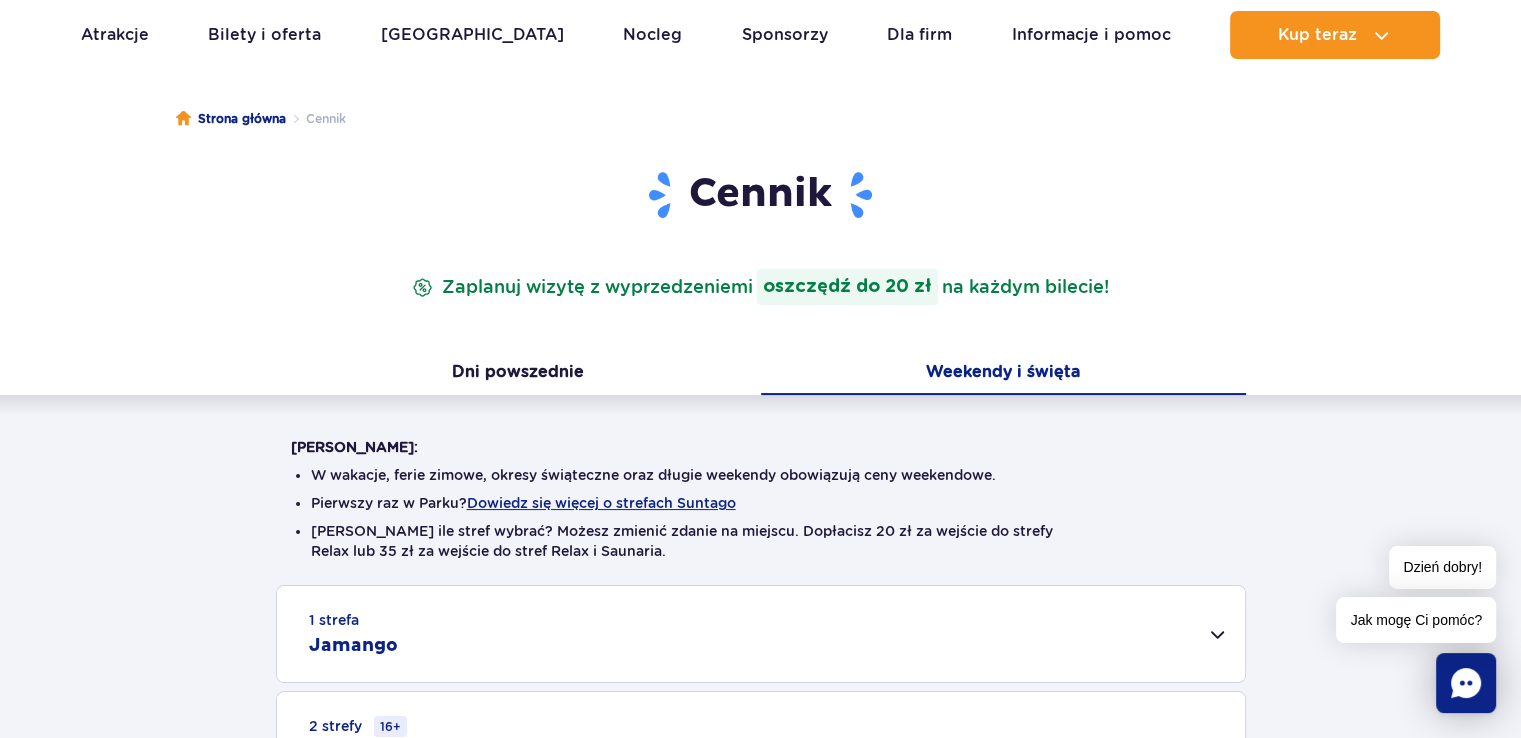 scroll, scrollTop: 101, scrollLeft: 0, axis: vertical 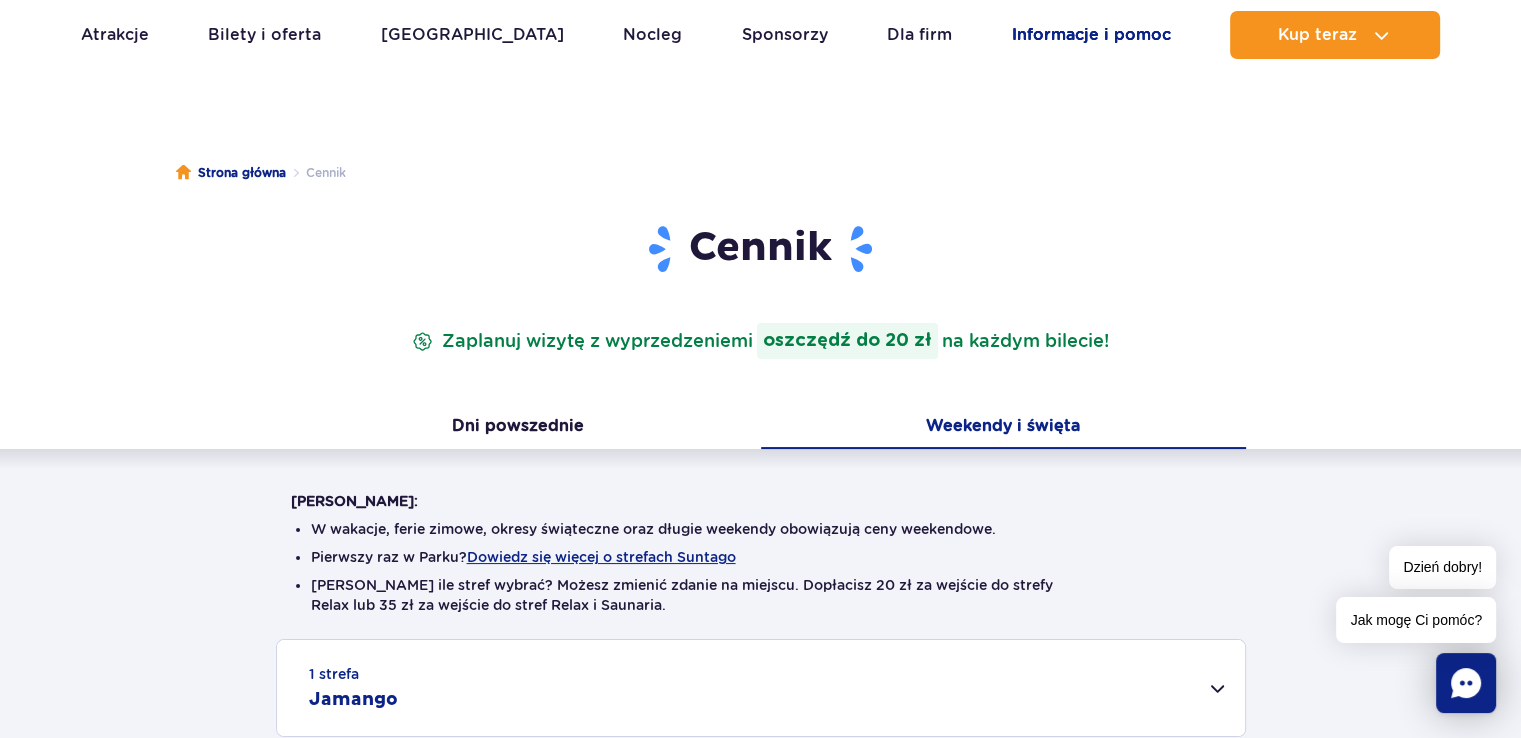click on "Informacje i pomoc" at bounding box center [1091, 35] 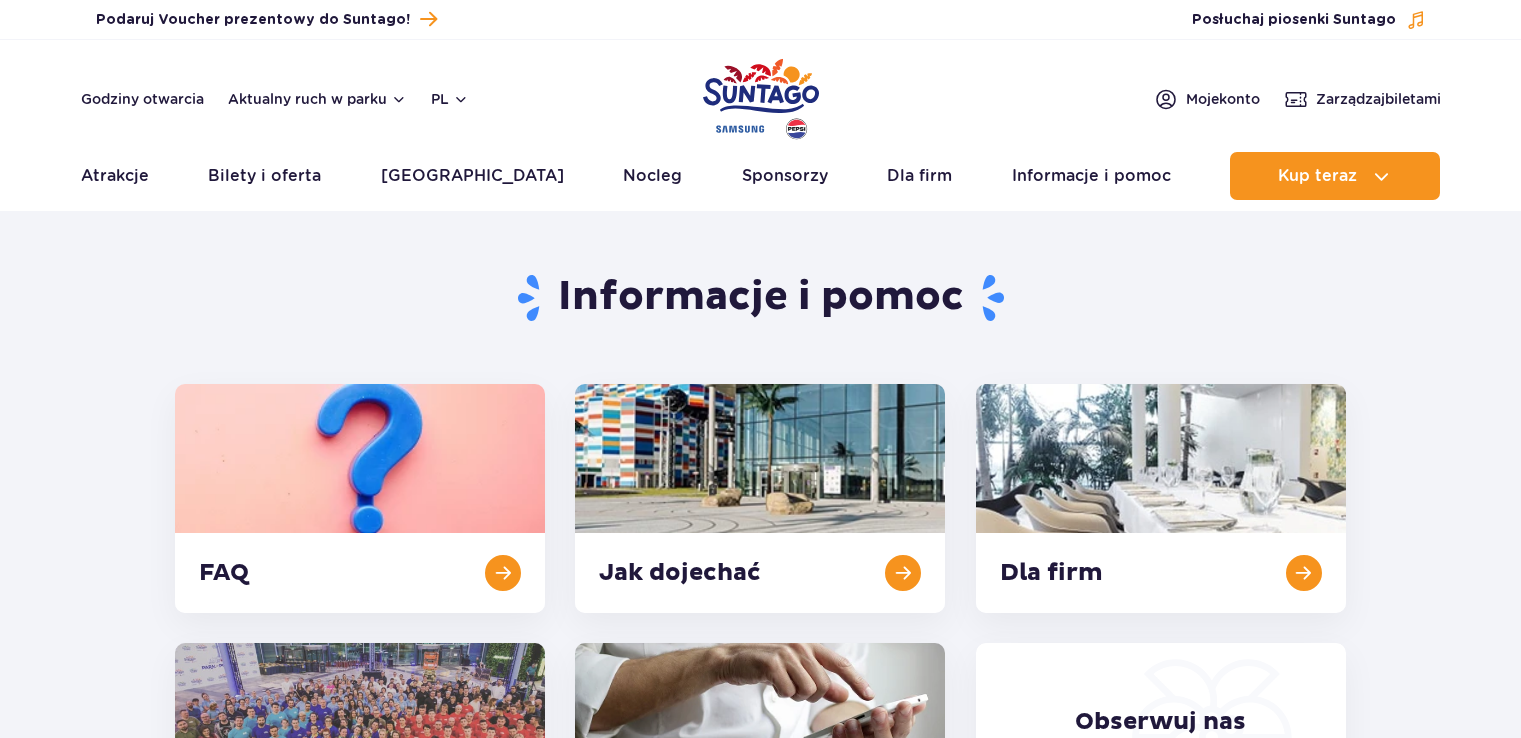 scroll, scrollTop: 0, scrollLeft: 0, axis: both 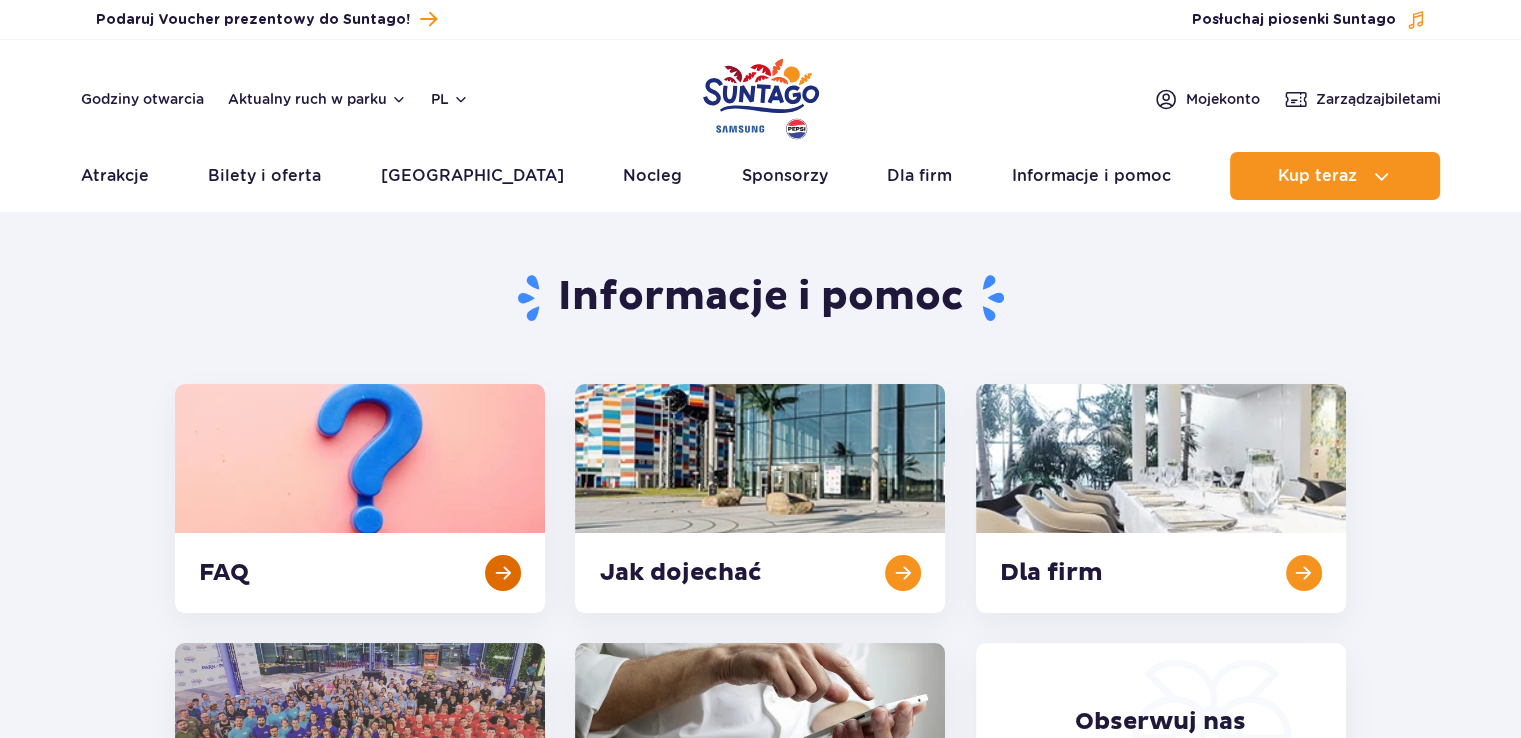 click at bounding box center [360, 498] 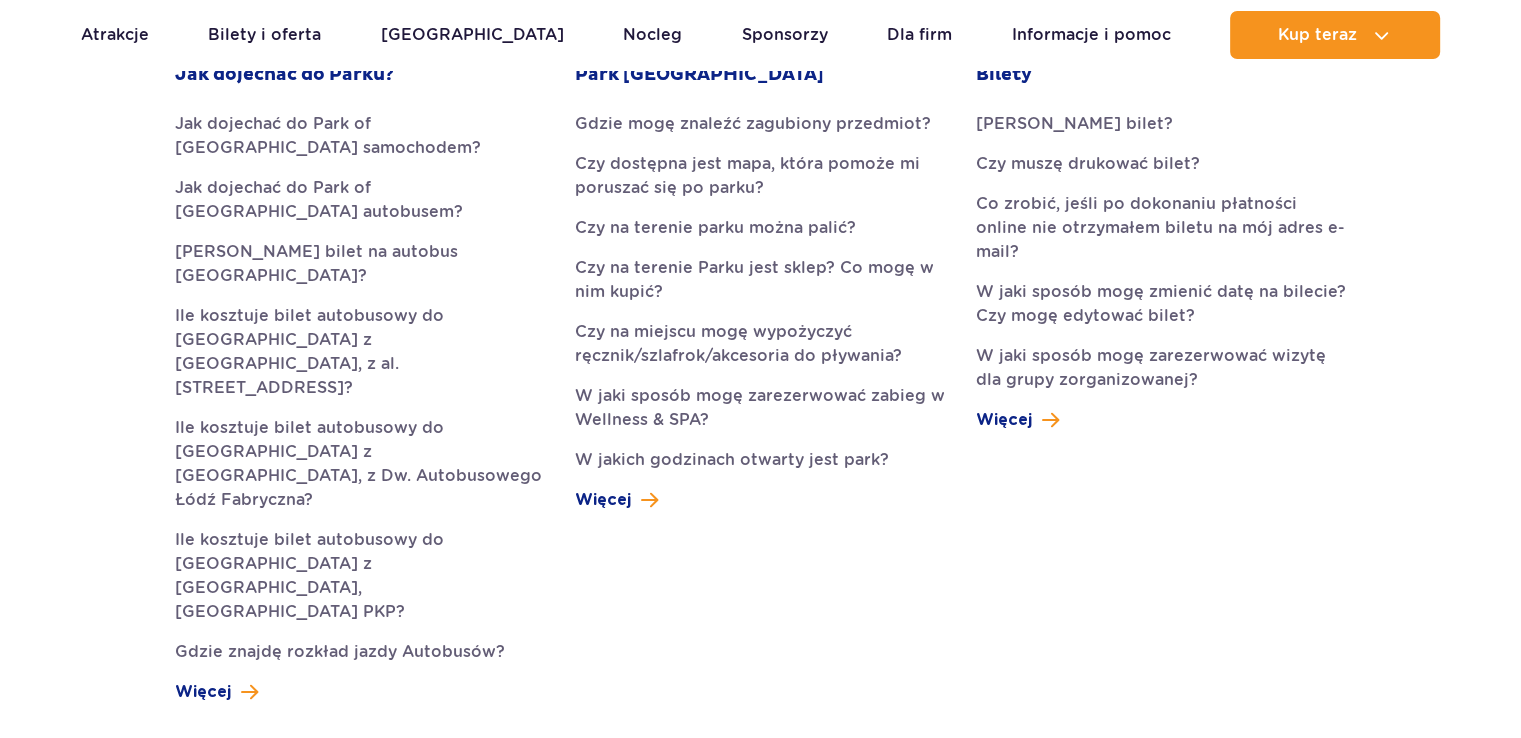 click on "Przejdź do menu
Przejdź do treści
Przejdź do stopki
Mapa serwisu
Dzień dobry! Jak mogę Ci pomóc?
Podaruj voucher
Podaruj Voucher prezentowy do Suntago!" at bounding box center [760, 3586] 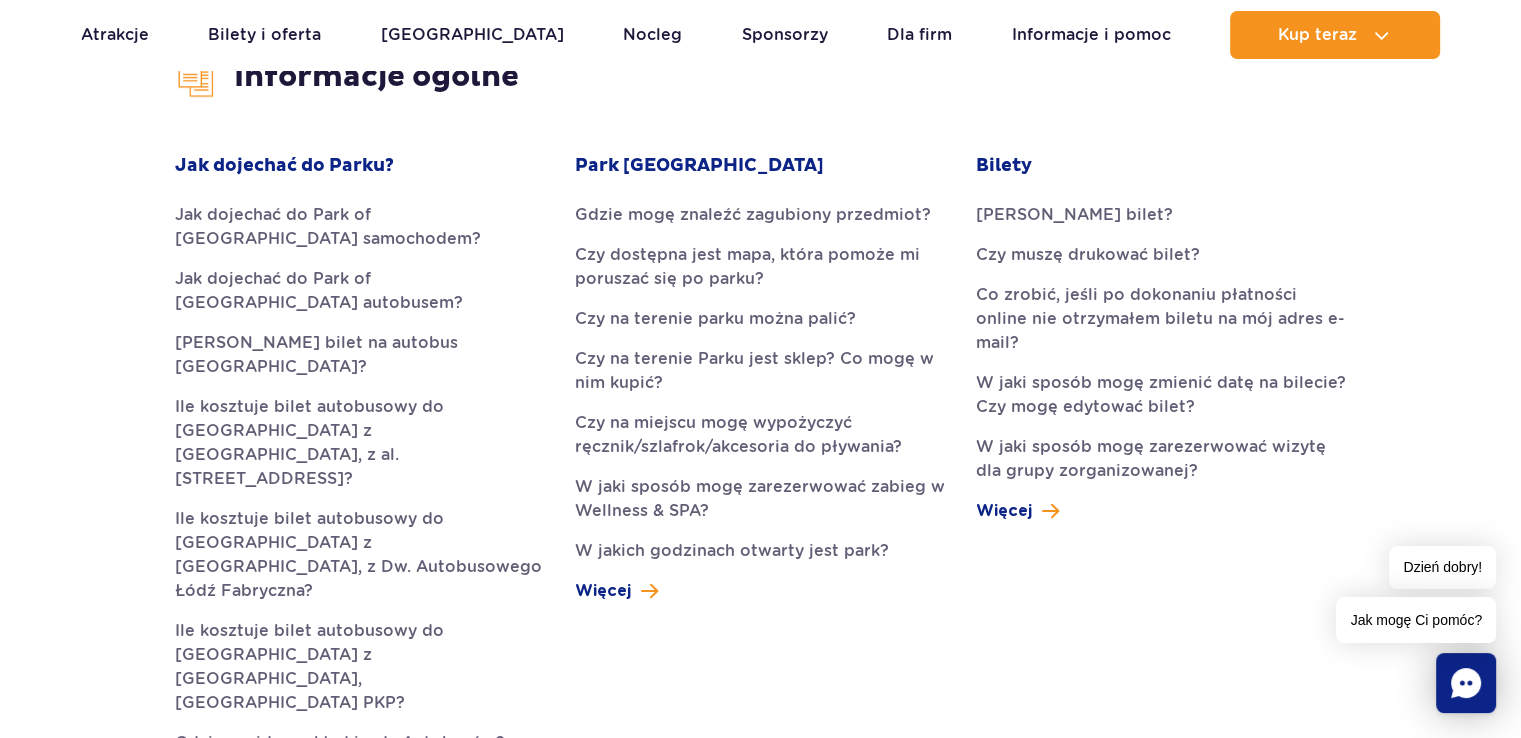 scroll, scrollTop: 579, scrollLeft: 0, axis: vertical 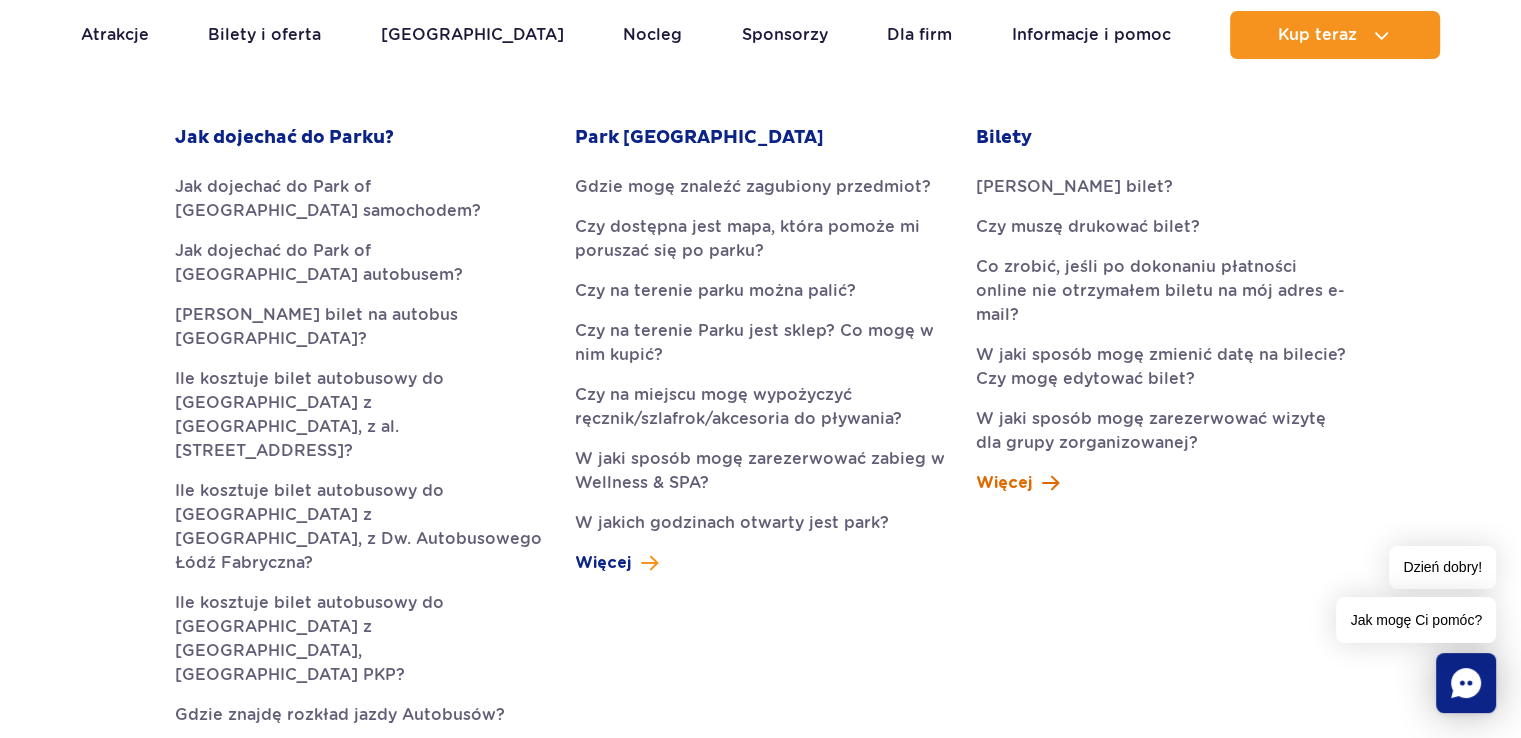 click at bounding box center (1050, 483) 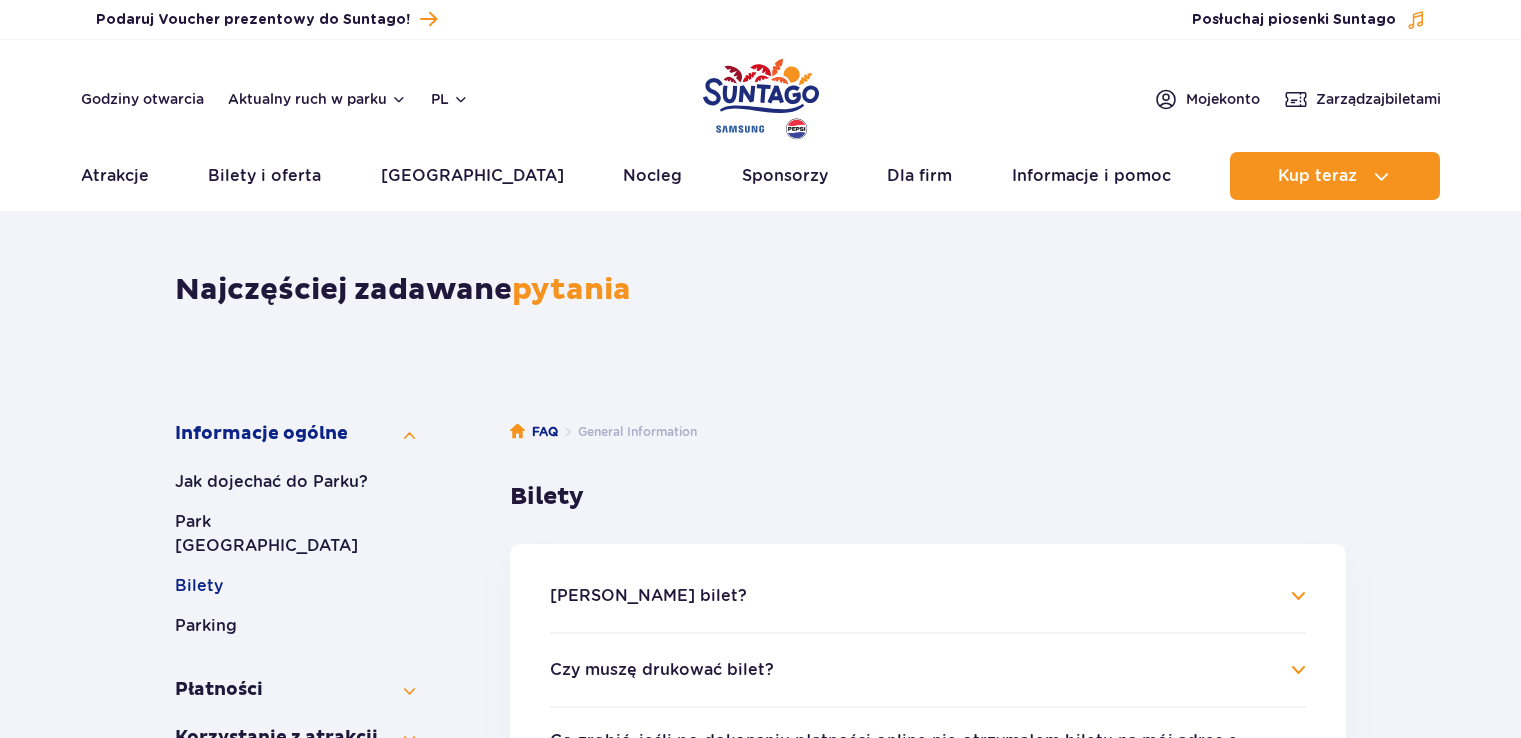 scroll, scrollTop: 0, scrollLeft: 0, axis: both 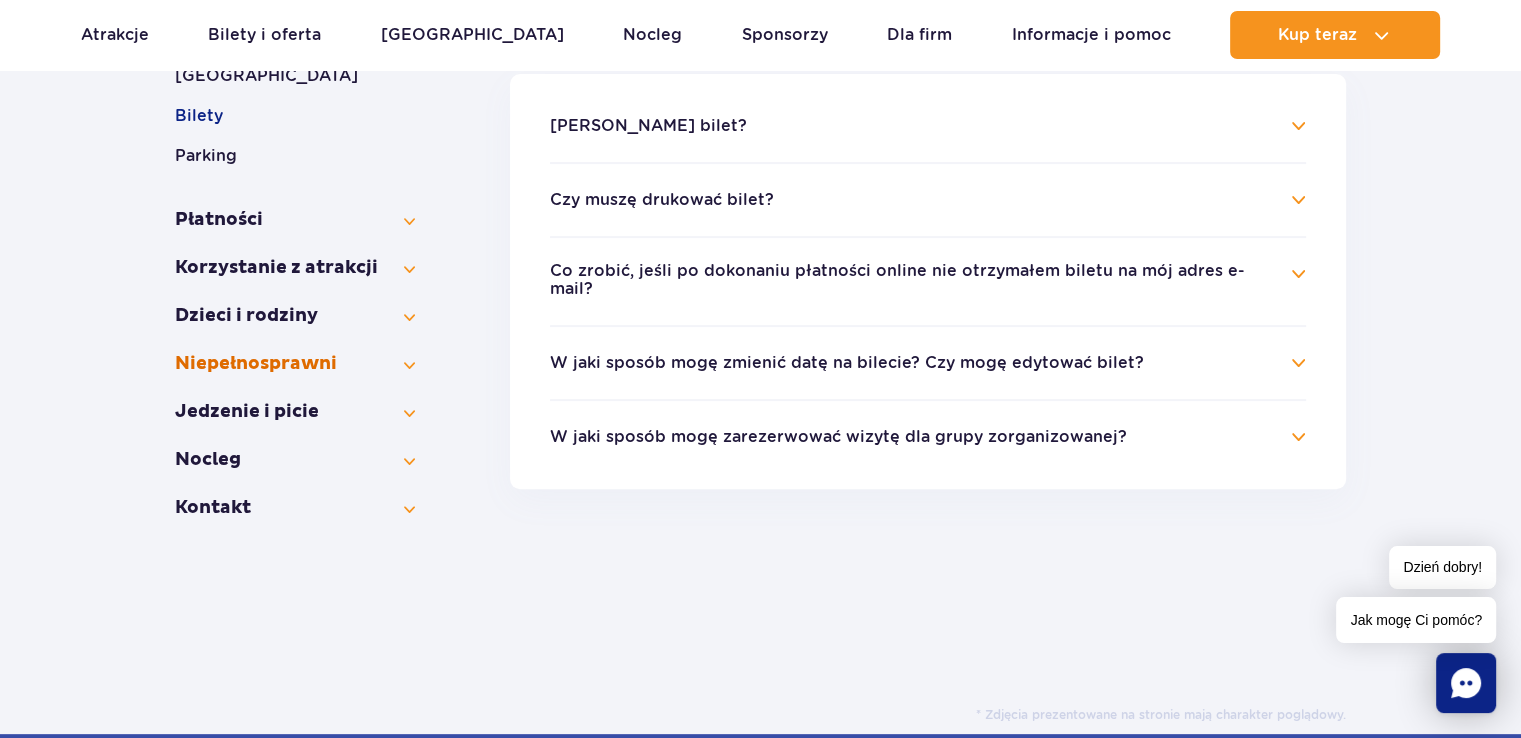 click on "Niepełno­sprawni" at bounding box center [295, 364] 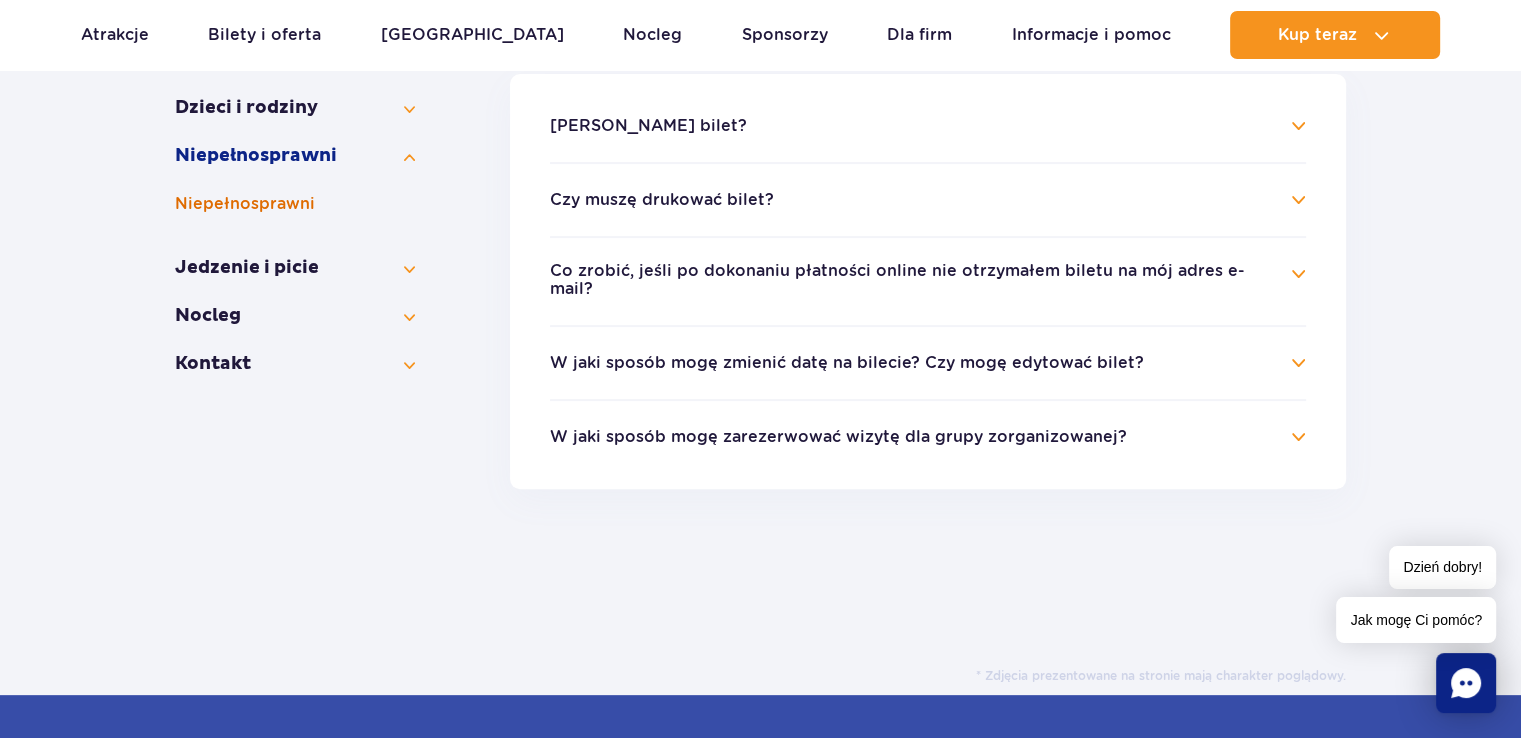 click on "Niepełno­sprawni" at bounding box center (295, 204) 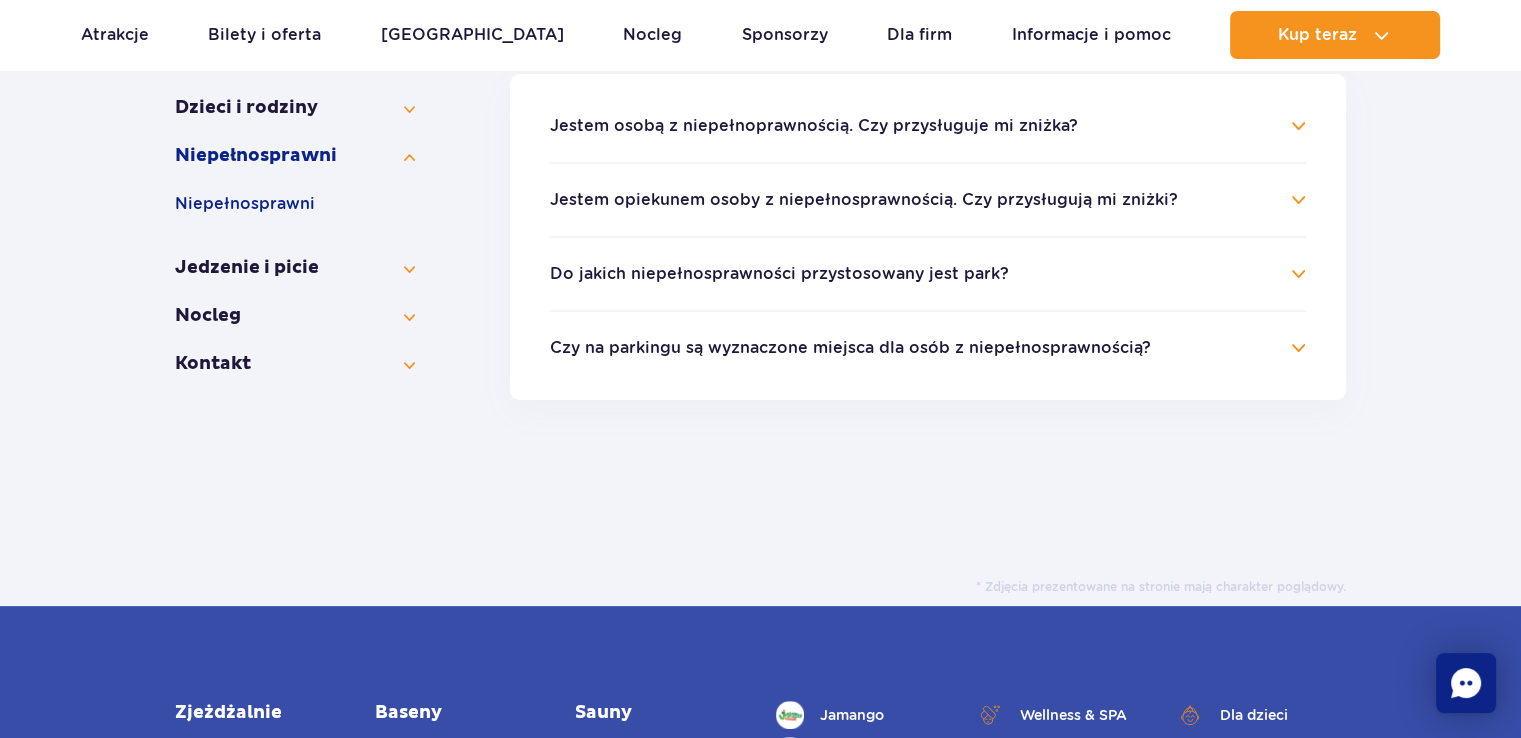click on "Jestem opiekunem osoby z niepełnosprawnością. Czy przysługują mi zniżki?" at bounding box center [928, 200] 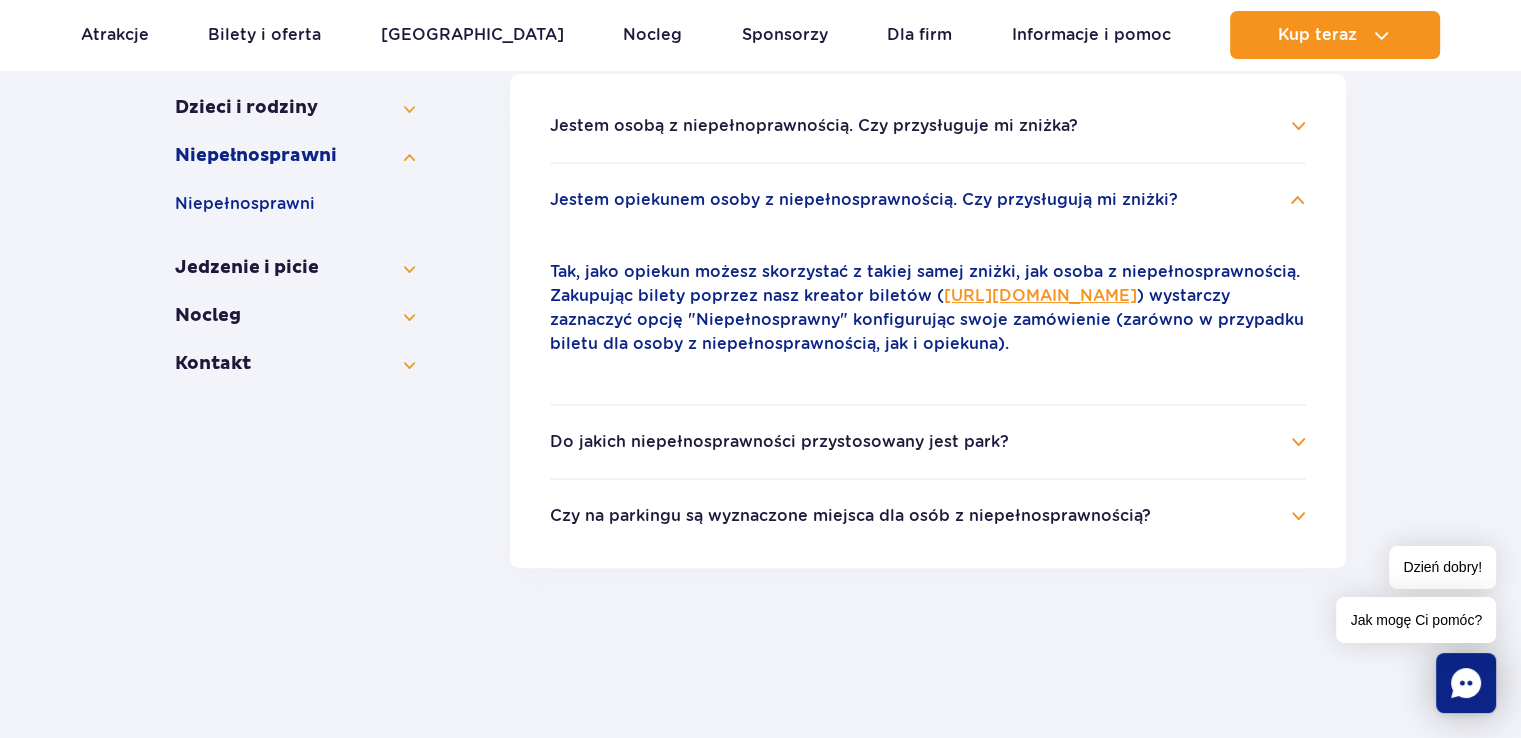click on "Jestem opiekunem osoby z niepełnosprawnością. Czy przysługują mi zniżki?" at bounding box center (928, 200) 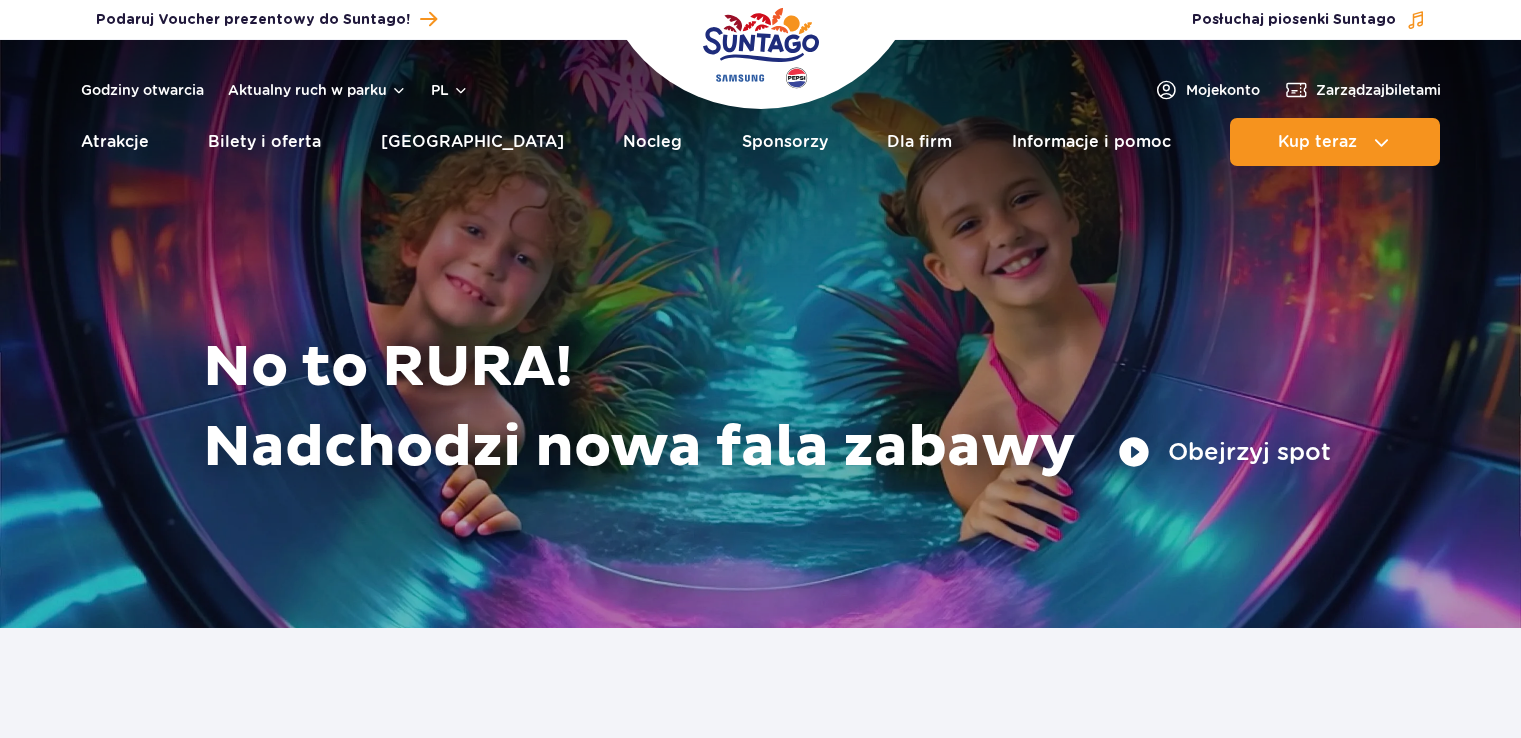 scroll, scrollTop: 0, scrollLeft: 0, axis: both 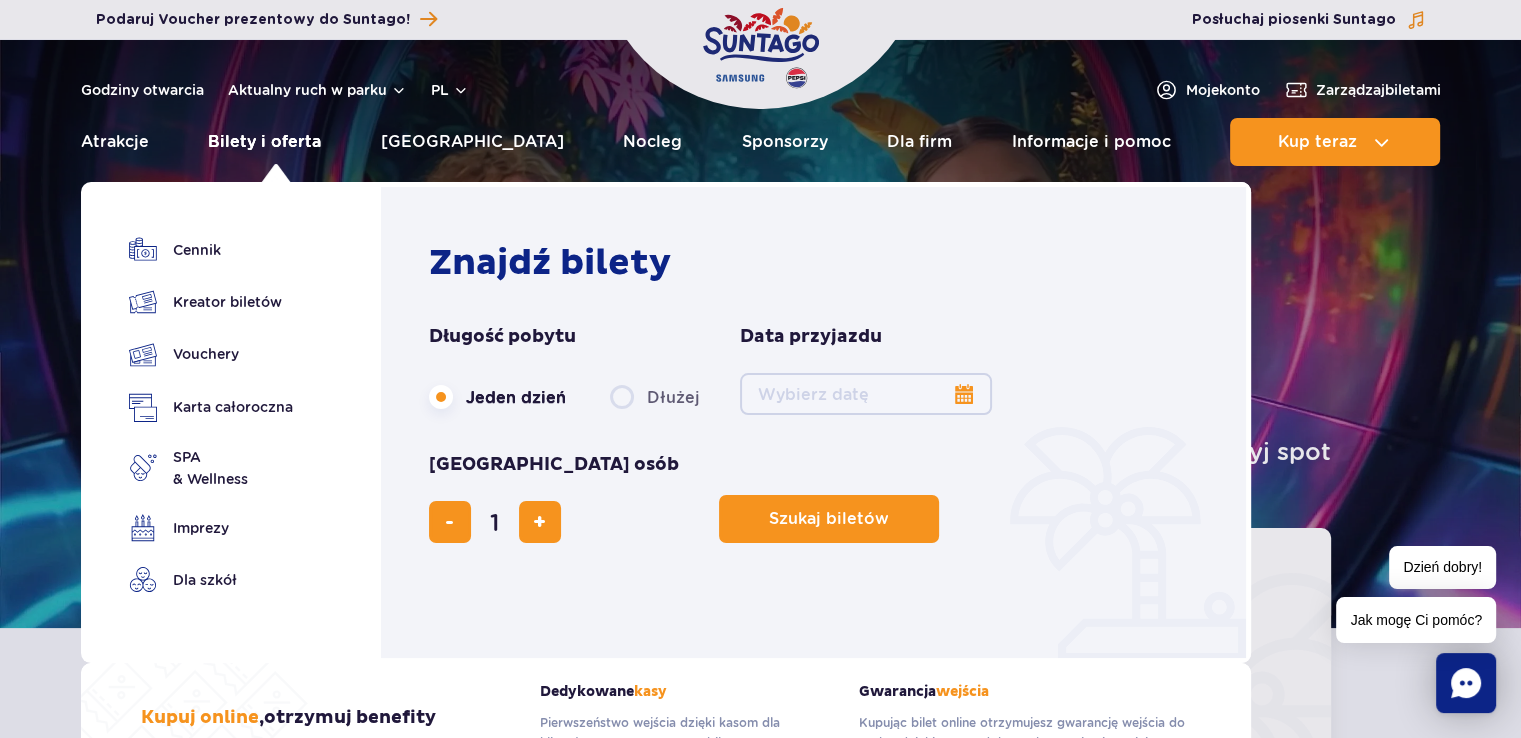 click on "Bilety i oferta" at bounding box center [264, 142] 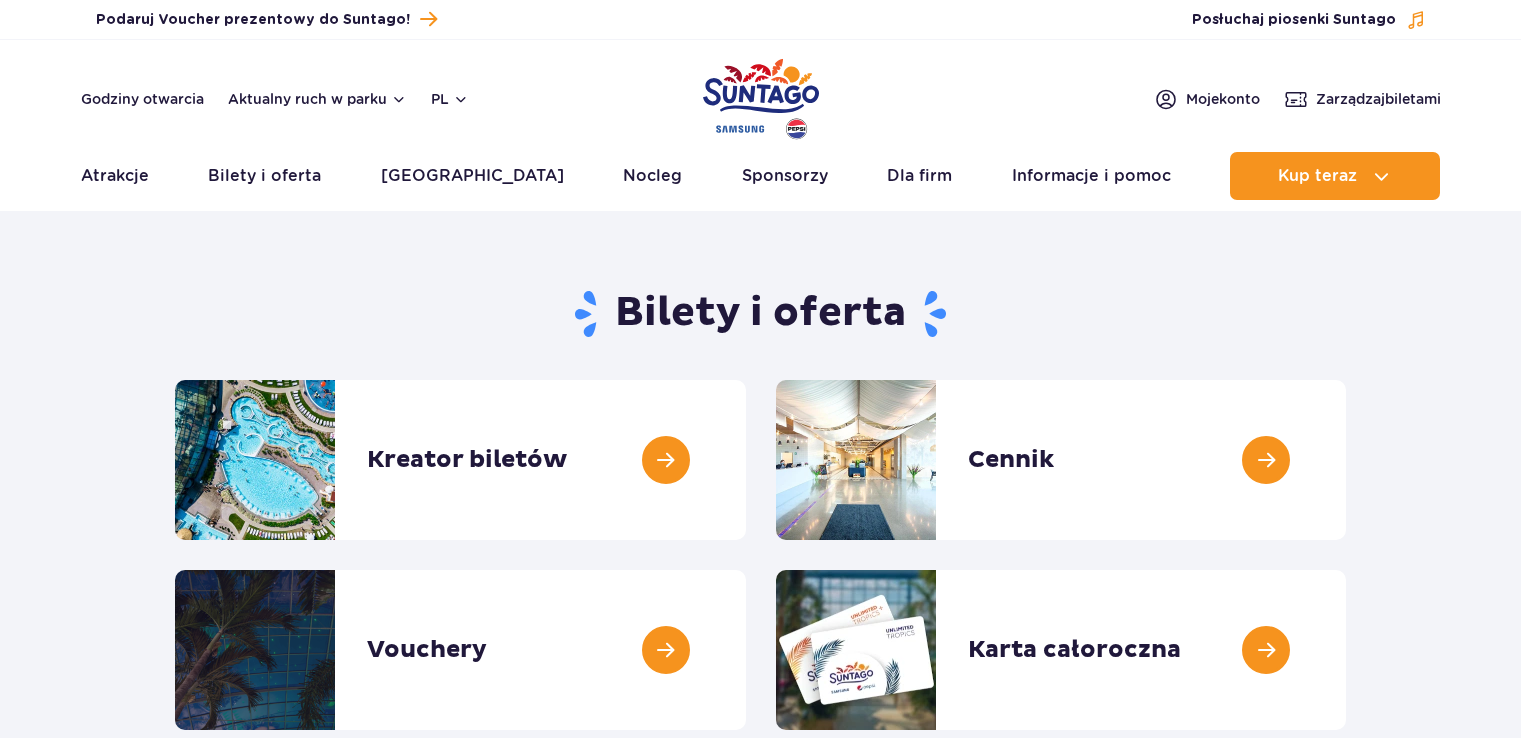 scroll, scrollTop: 0, scrollLeft: 0, axis: both 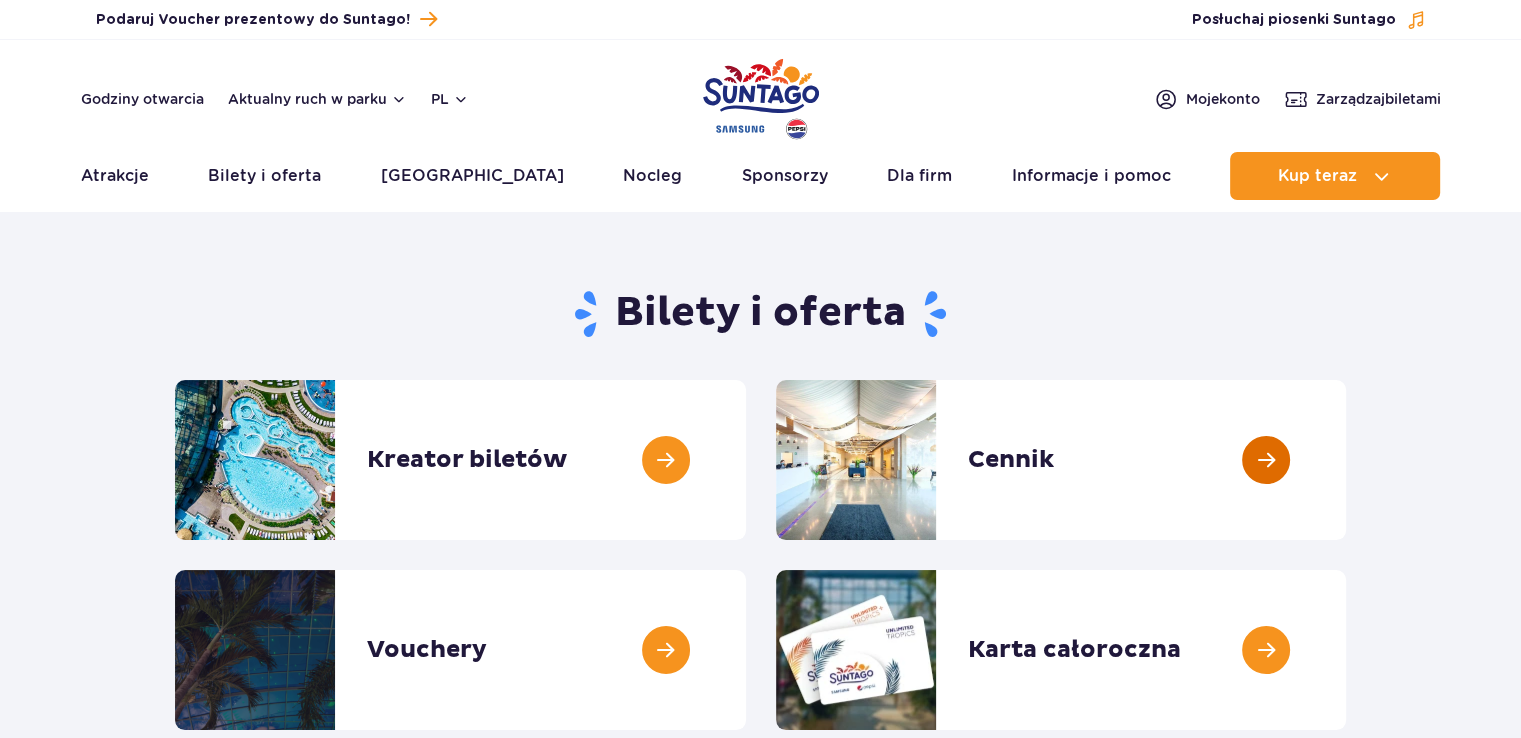 click at bounding box center (1346, 460) 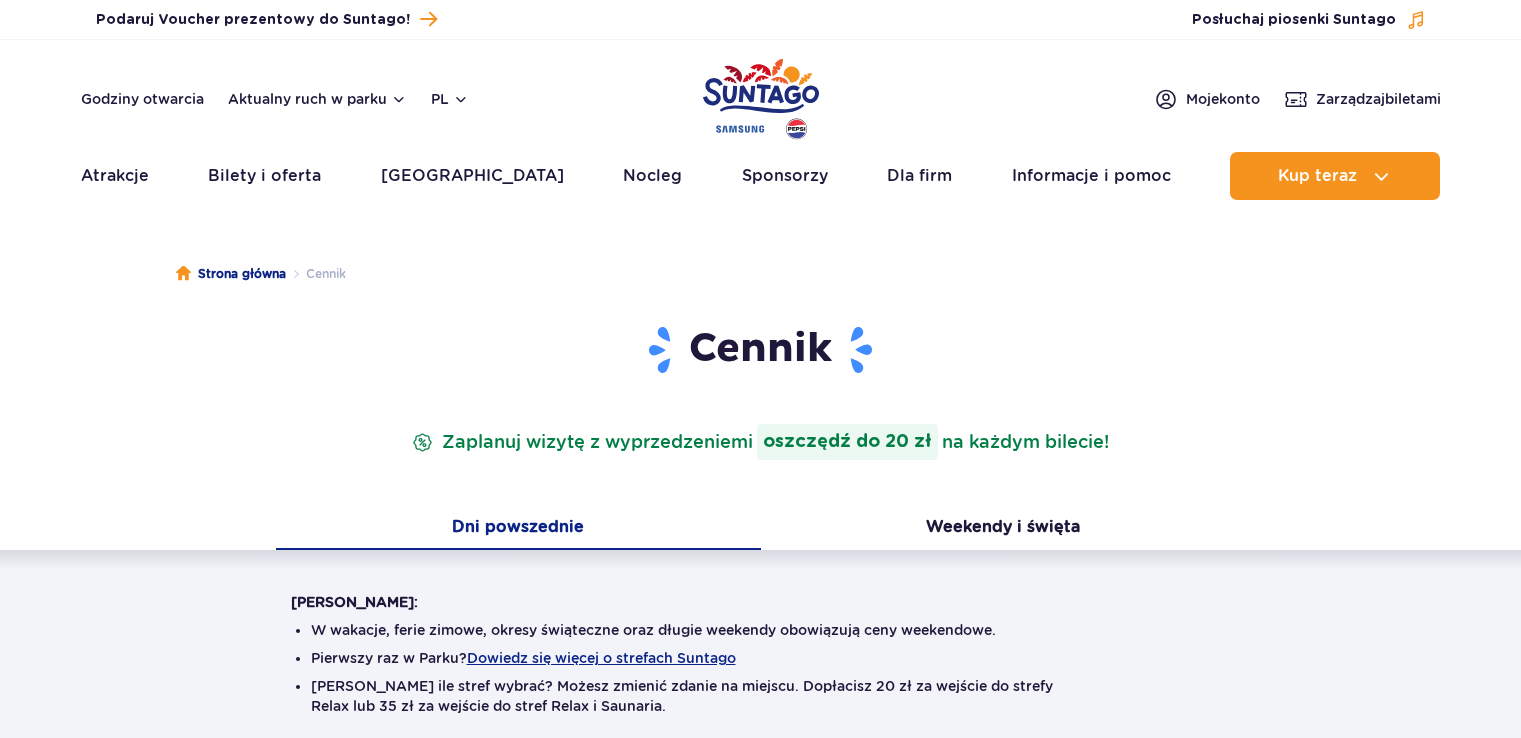 scroll, scrollTop: 0, scrollLeft: 0, axis: both 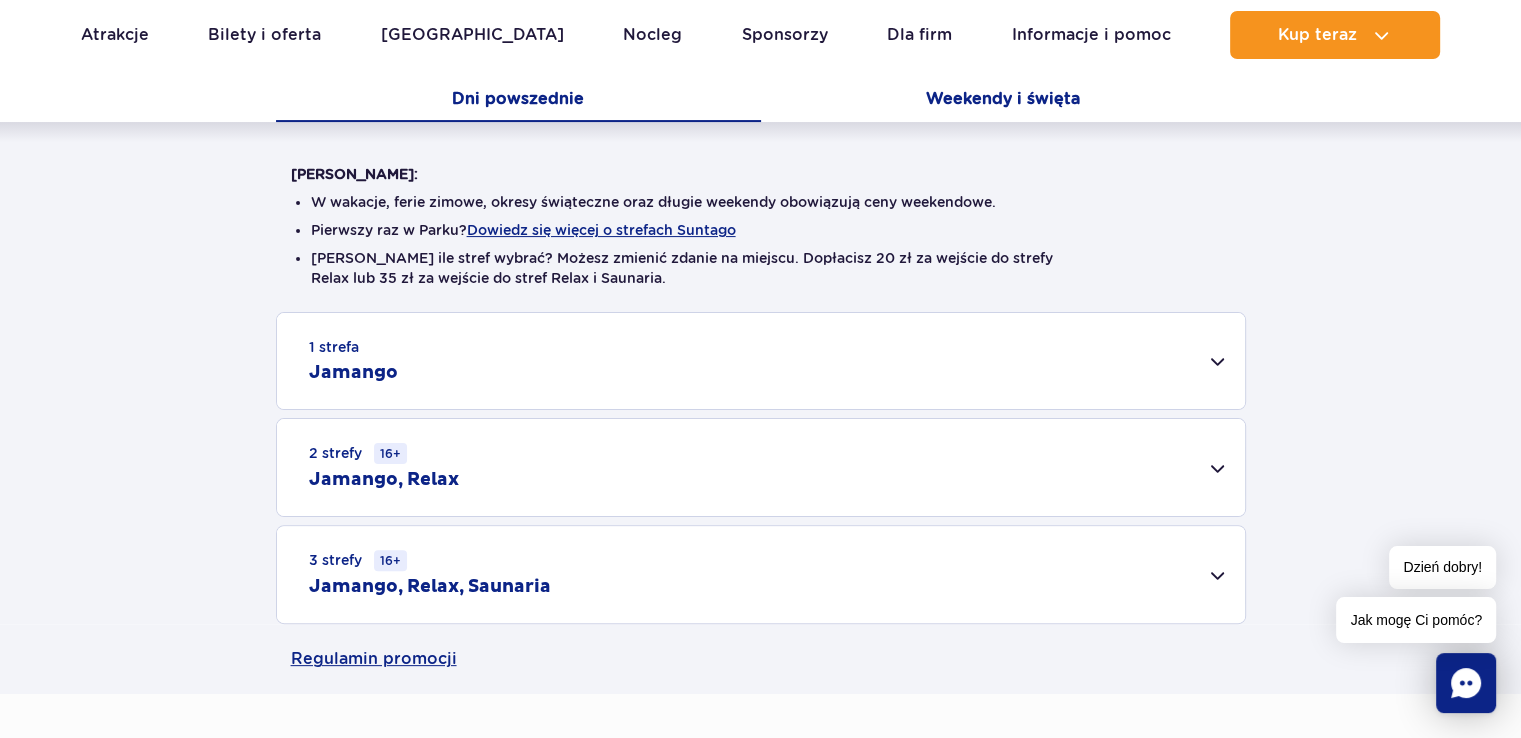 click on "Weekendy i święta" at bounding box center [1003, 101] 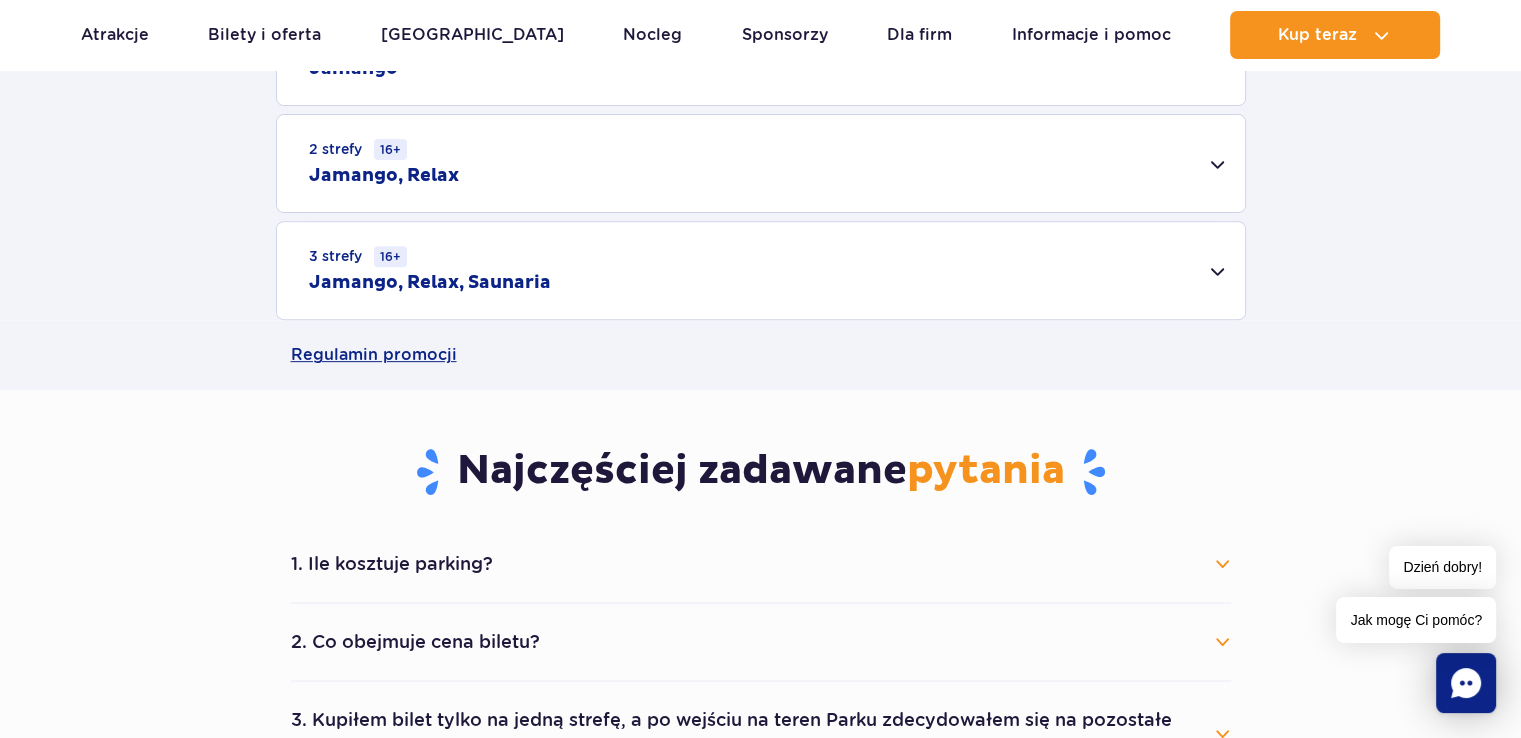 scroll, scrollTop: 736, scrollLeft: 0, axis: vertical 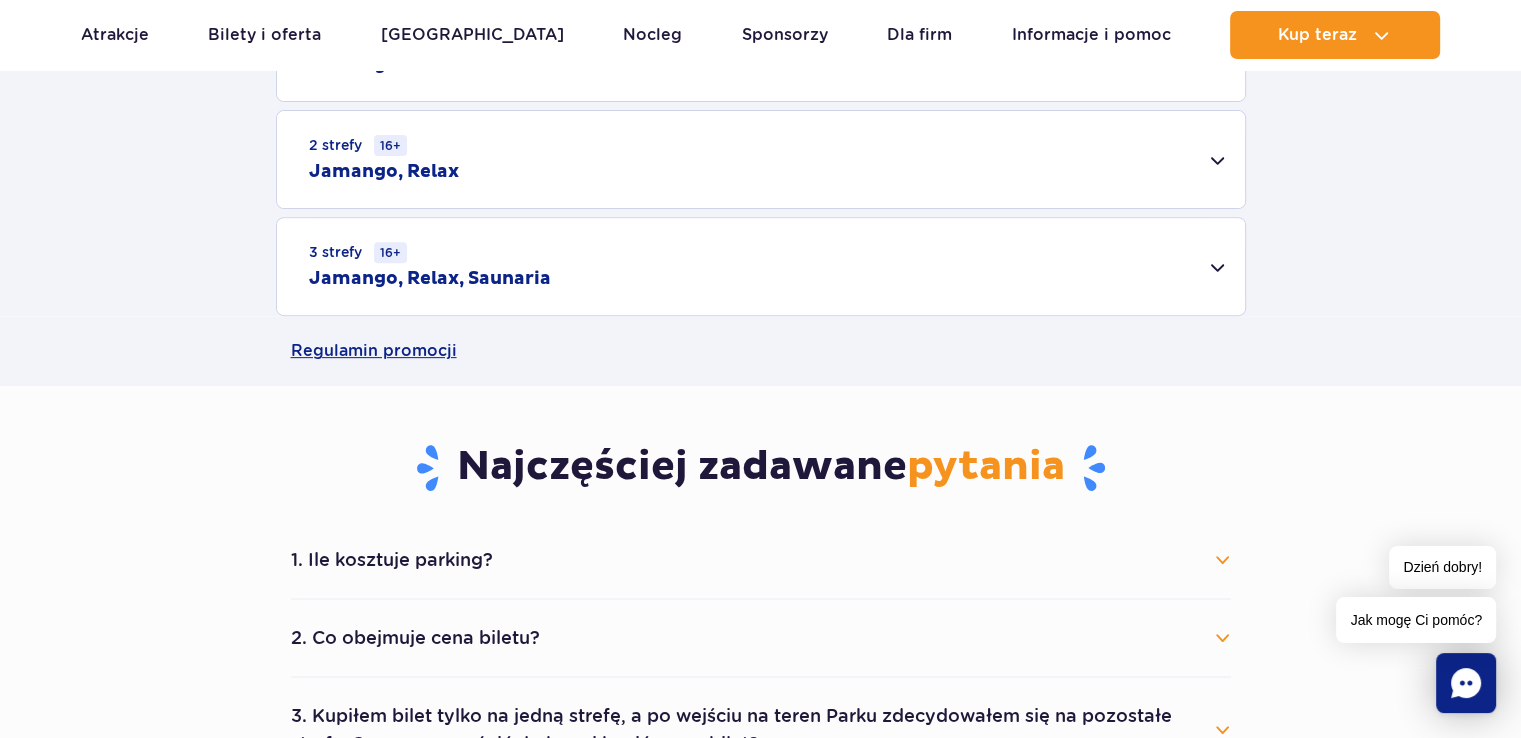 click on "3 strefy  16+
Jamango, Relax, Saunaria" at bounding box center [761, 266] 